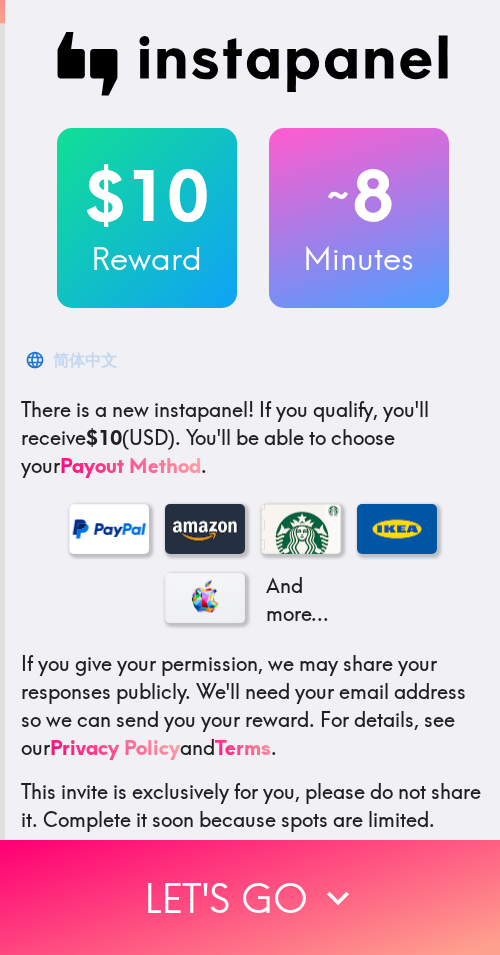 scroll, scrollTop: 0, scrollLeft: 0, axis: both 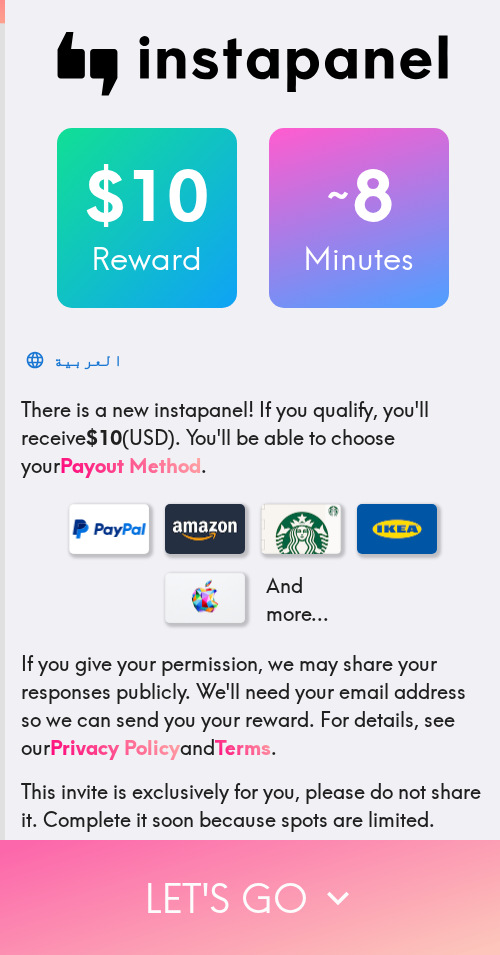 click on "Let's go" at bounding box center [250, 897] 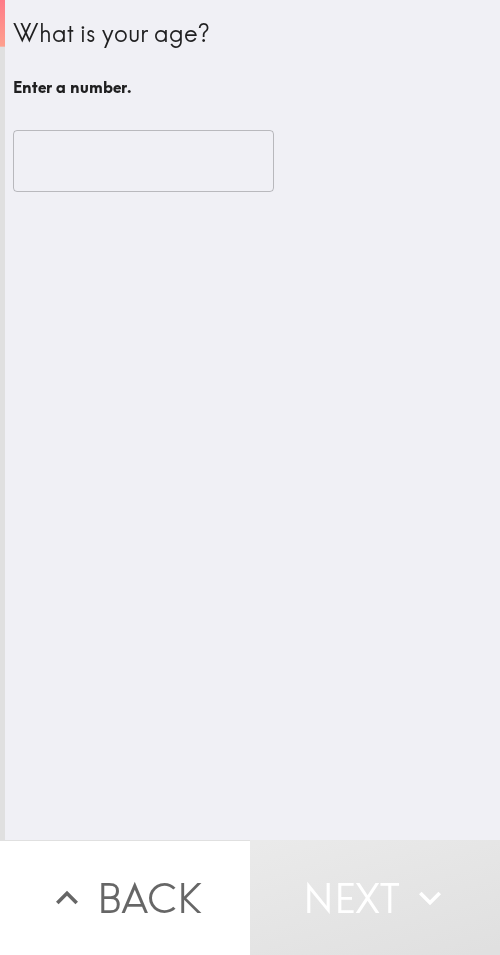 click at bounding box center (143, 161) 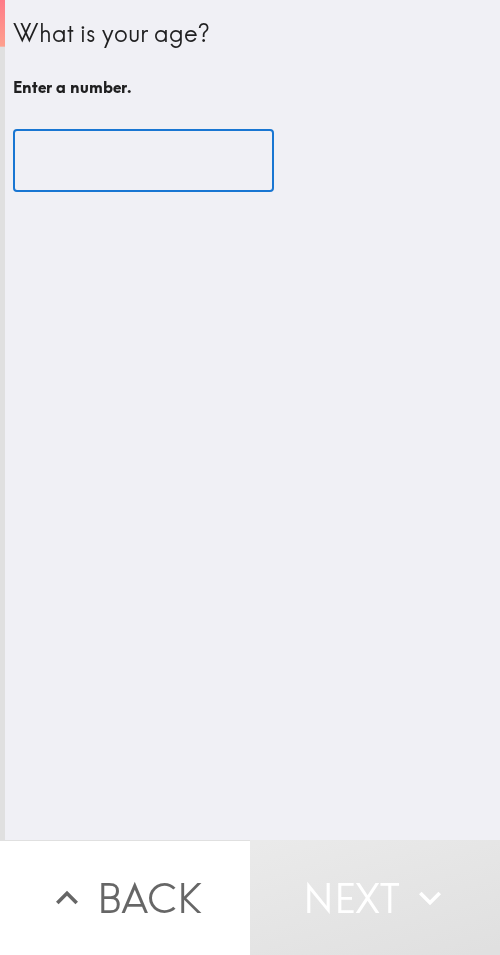 paste on "36" 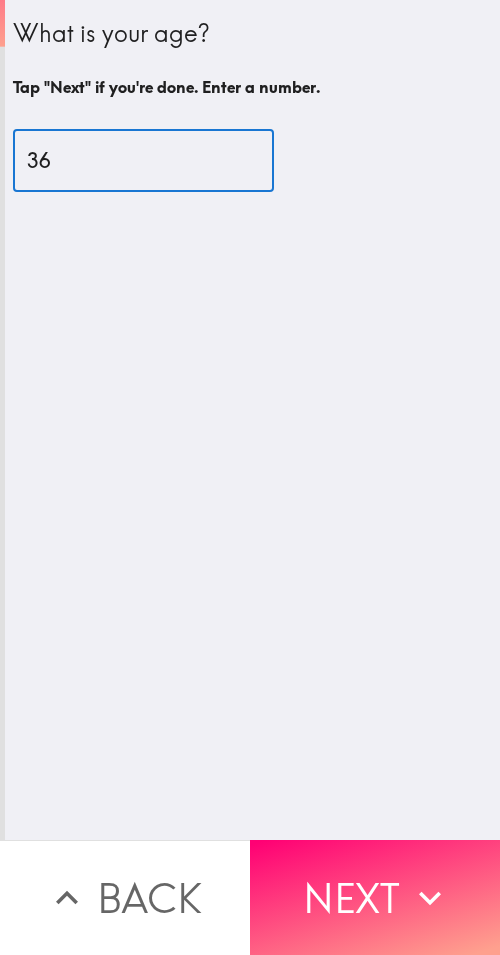 type on "36" 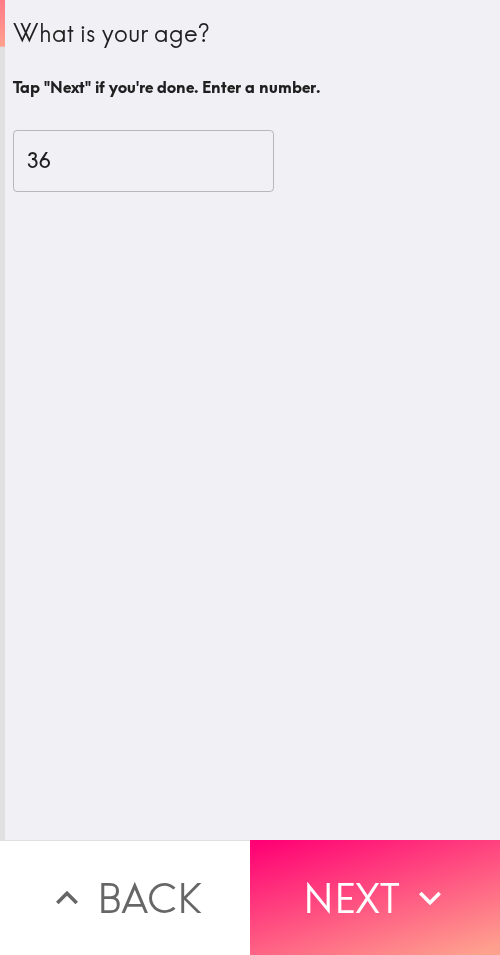 drag, startPoint x: 327, startPoint y: 897, endPoint x: 499, endPoint y: 735, distance: 236.2795 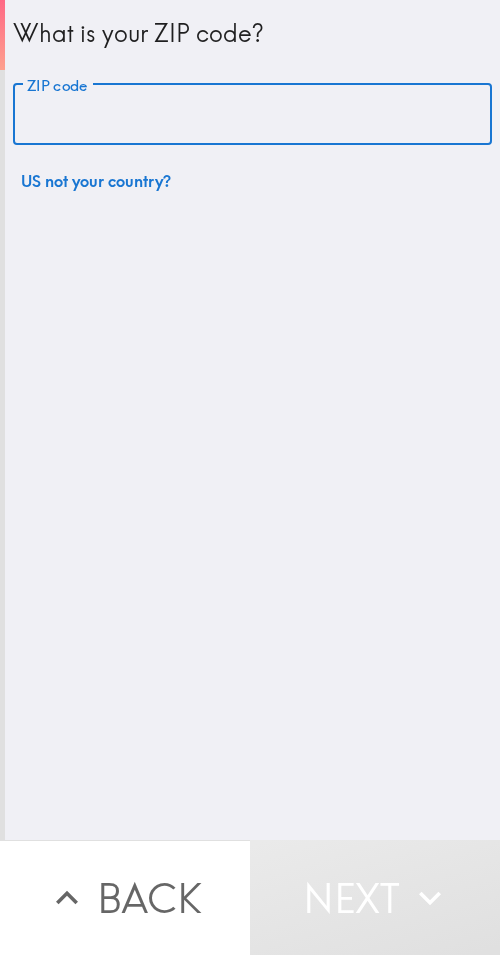 click on "ZIP code" at bounding box center (252, 115) 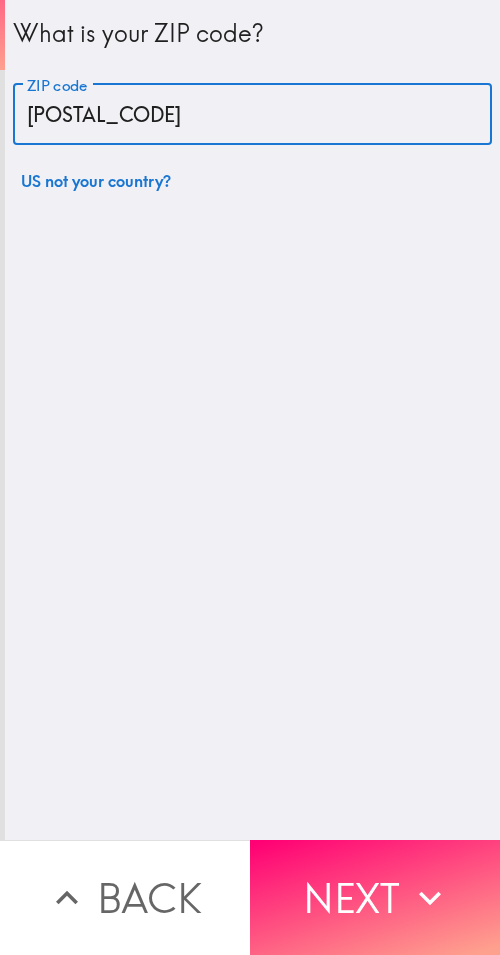 type on "32803" 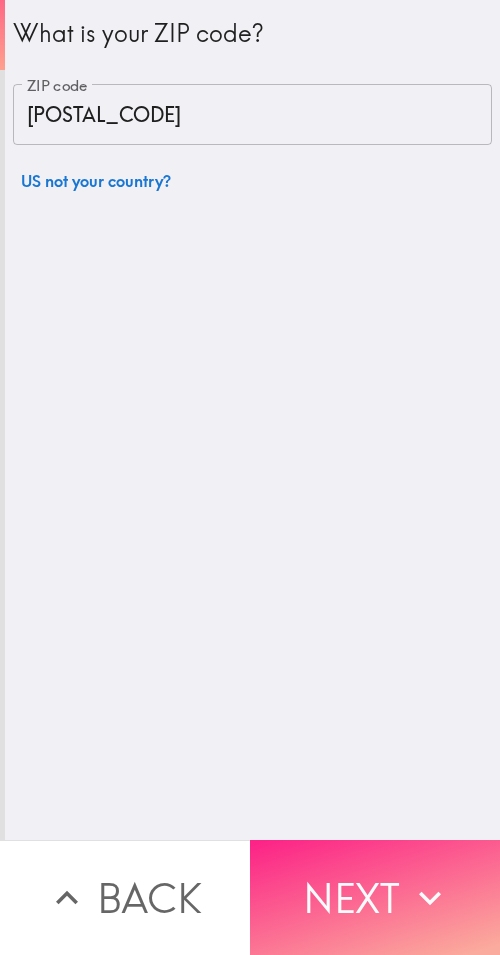 click 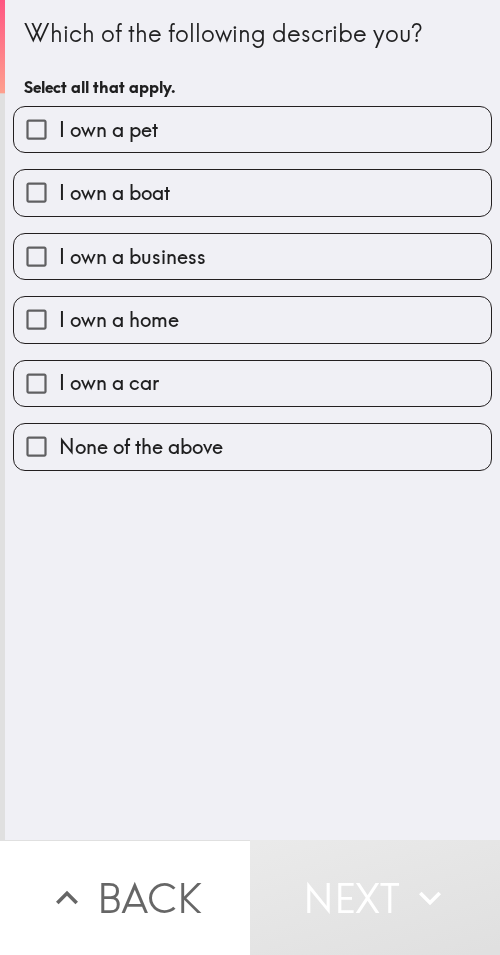 drag, startPoint x: 259, startPoint y: 252, endPoint x: 458, endPoint y: 236, distance: 199.64218 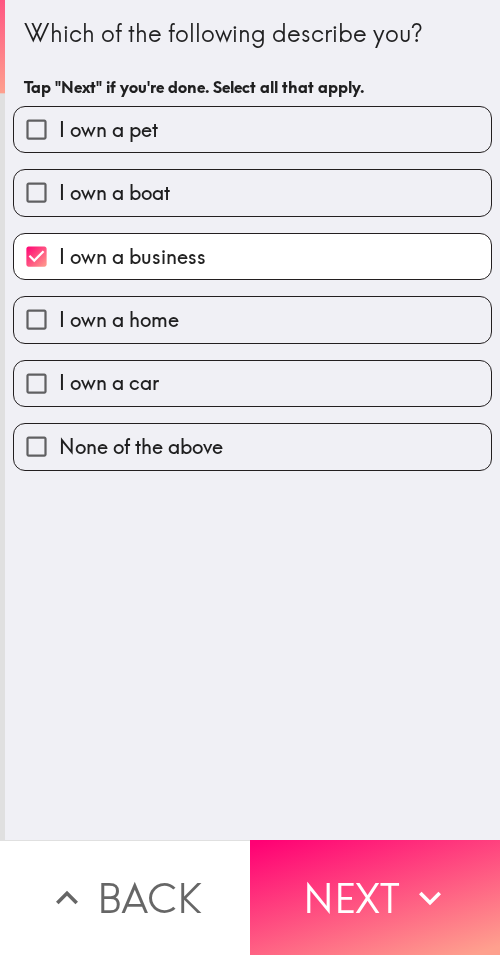 drag, startPoint x: 346, startPoint y: 884, endPoint x: 499, endPoint y: 882, distance: 153.01308 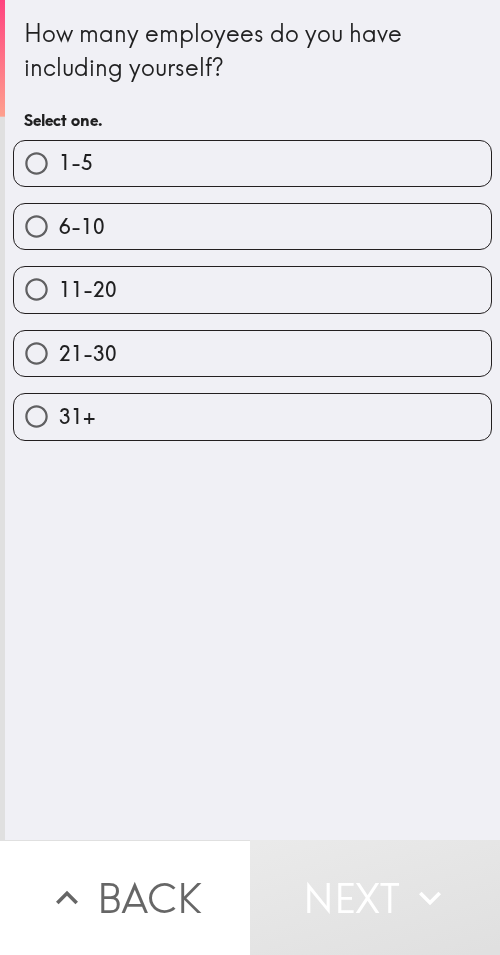 drag, startPoint x: 194, startPoint y: 172, endPoint x: 497, endPoint y: 182, distance: 303.16498 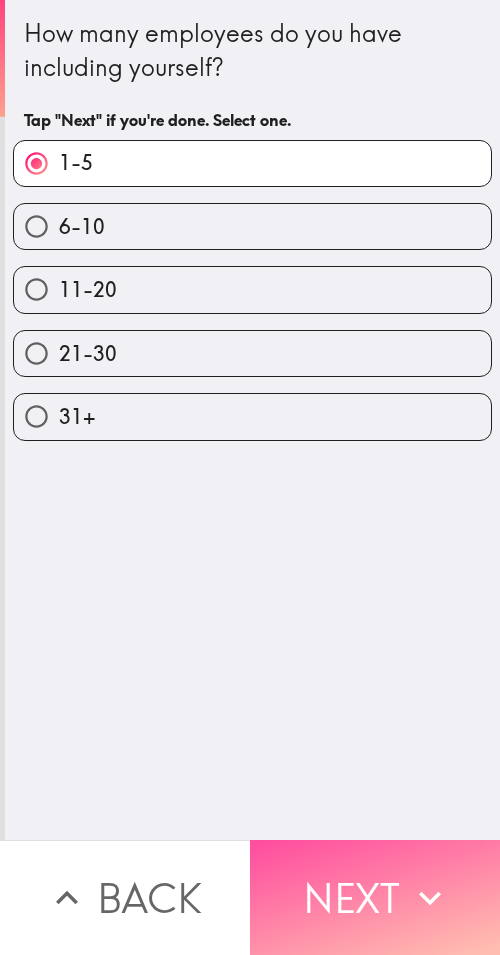 drag, startPoint x: 378, startPoint y: 846, endPoint x: 462, endPoint y: 870, distance: 87.36132 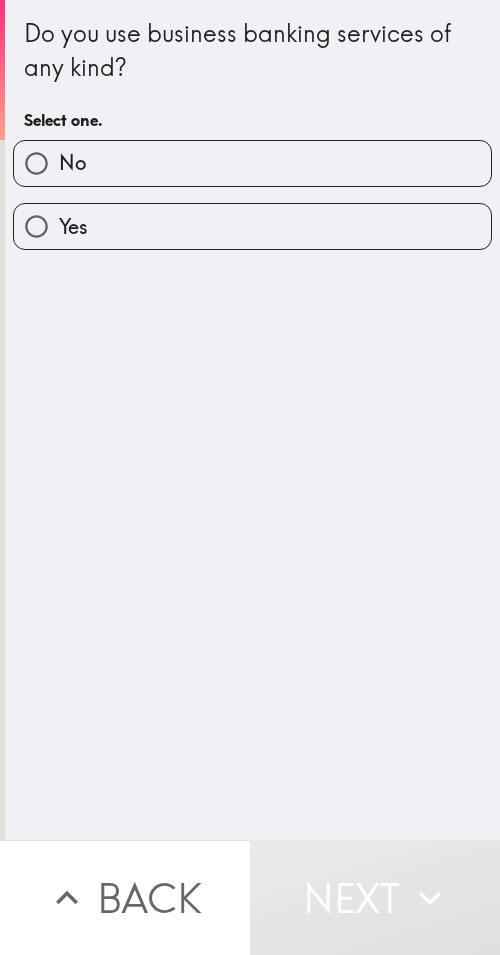 drag, startPoint x: 243, startPoint y: 249, endPoint x: 261, endPoint y: 252, distance: 18.248287 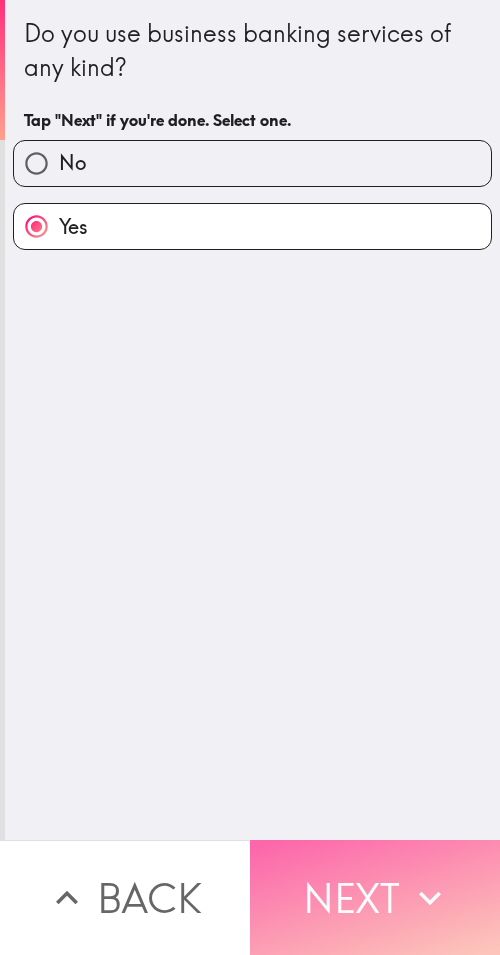 click 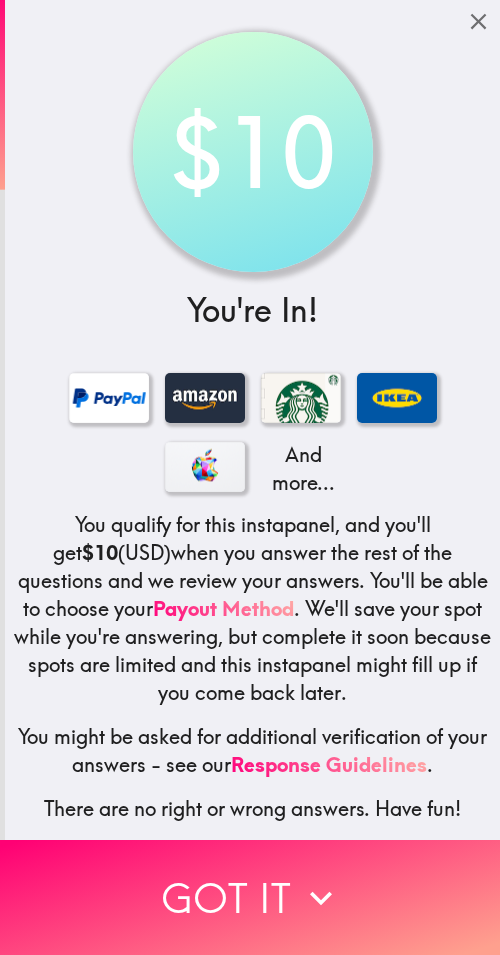 drag, startPoint x: 287, startPoint y: 854, endPoint x: 499, endPoint y: 878, distance: 213.35417 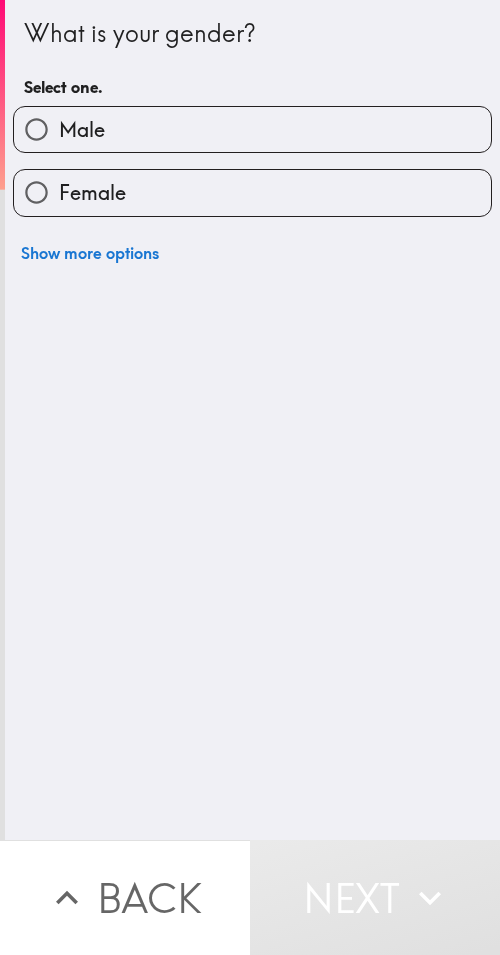 drag, startPoint x: 249, startPoint y: 137, endPoint x: 497, endPoint y: 151, distance: 248.39485 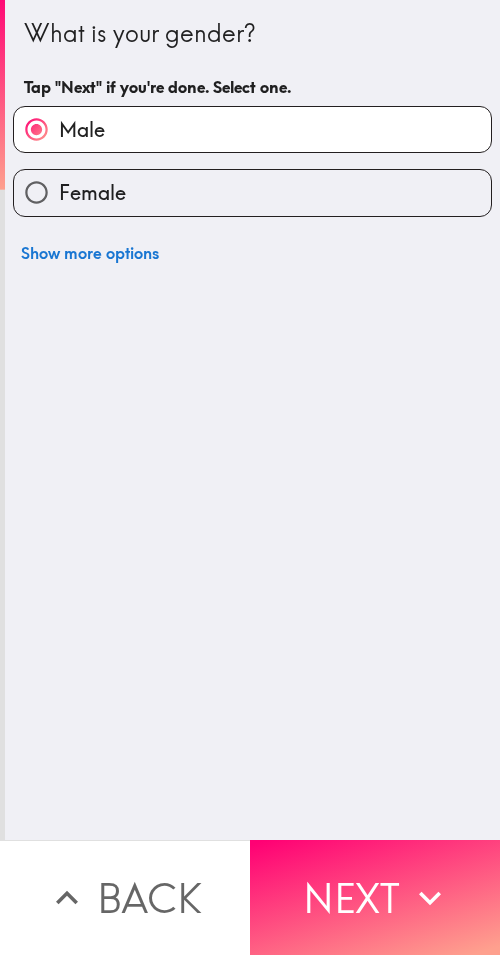 drag, startPoint x: 315, startPoint y: 887, endPoint x: 499, endPoint y: 879, distance: 184.17383 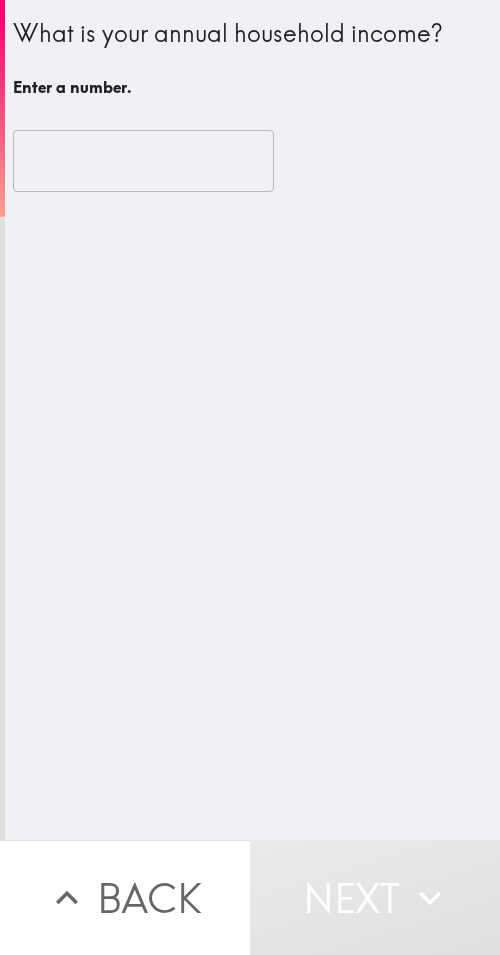 drag, startPoint x: 368, startPoint y: 229, endPoint x: 348, endPoint y: 197, distance: 37.735924 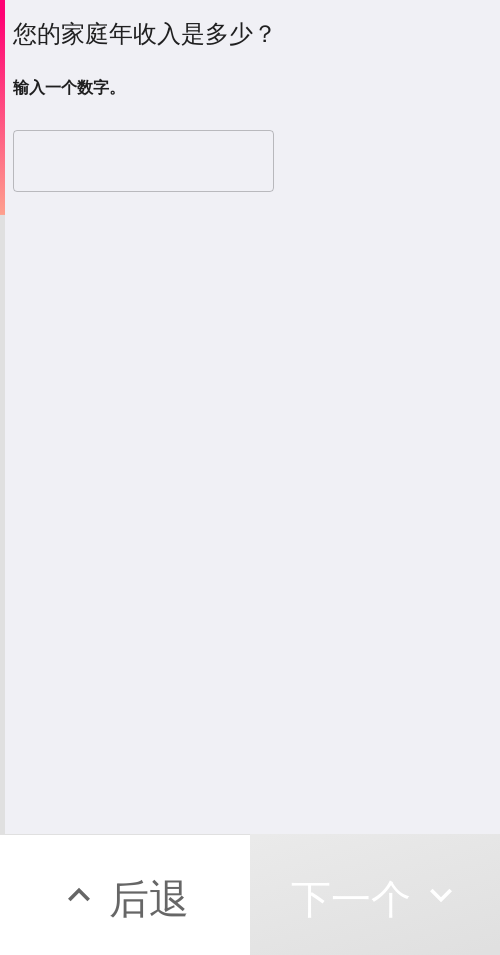 click on "您的家庭年收入是多少？ 输入一个数字。 ​" at bounding box center [252, 417] 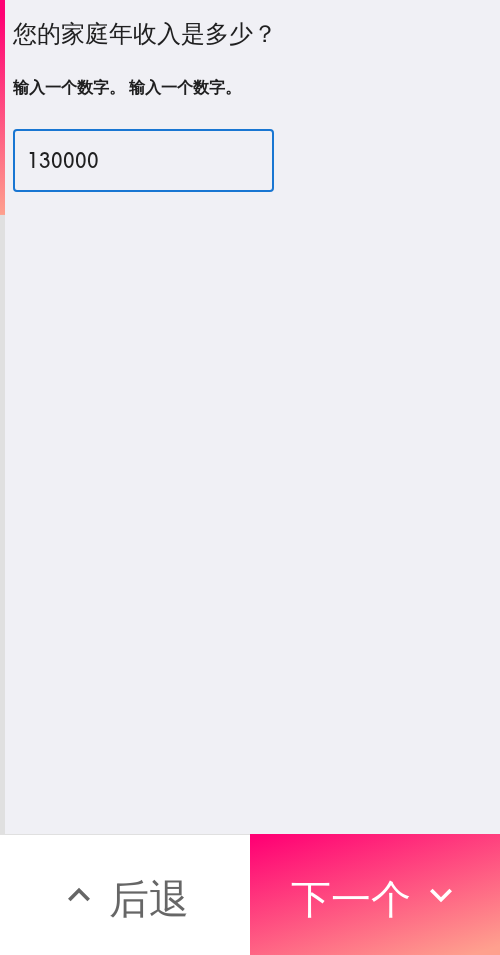type on "130000" 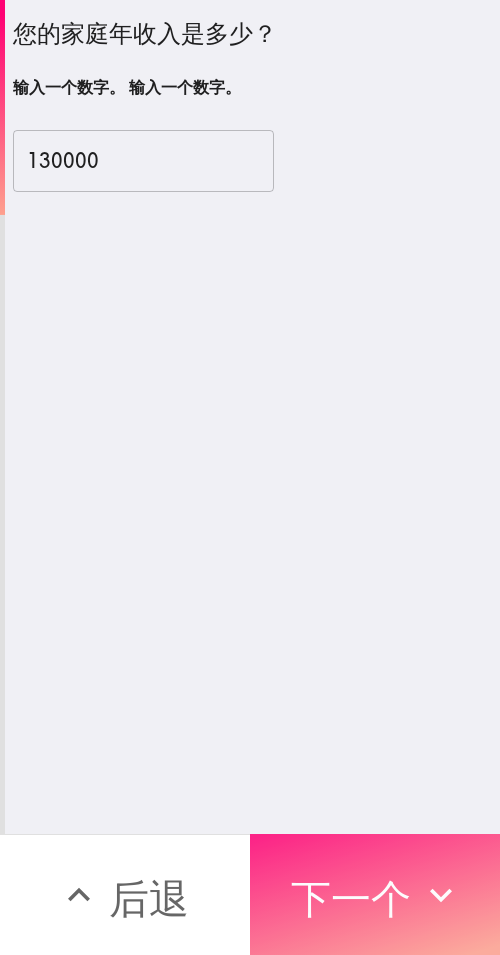 click 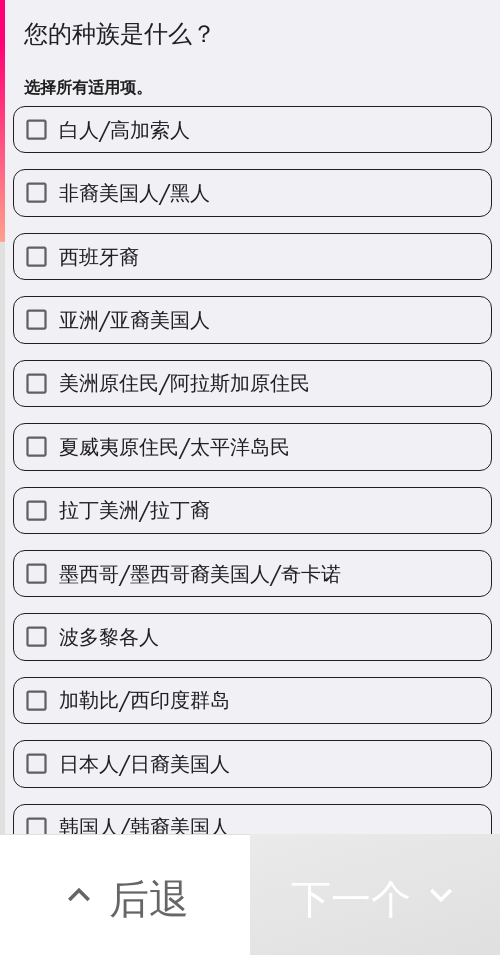drag, startPoint x: 244, startPoint y: 113, endPoint x: 279, endPoint y: 116, distance: 35.128338 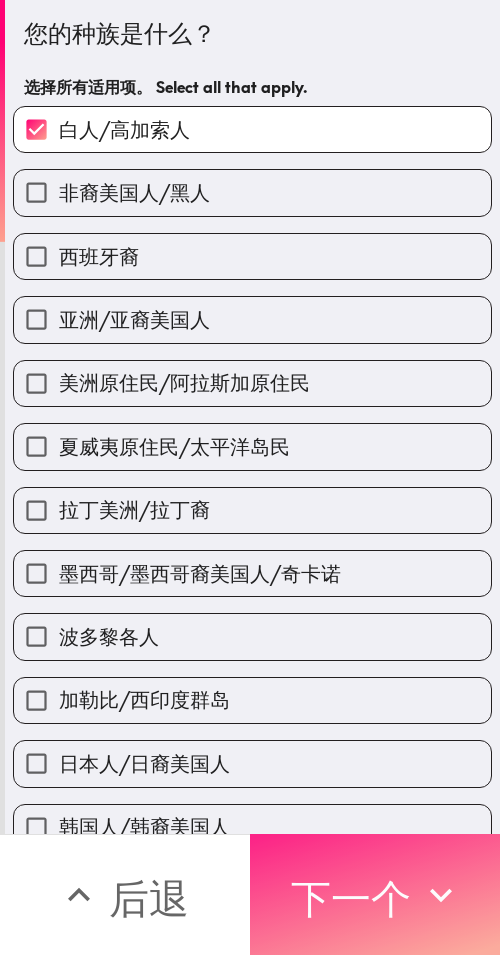 click on "下一个" at bounding box center [351, 898] 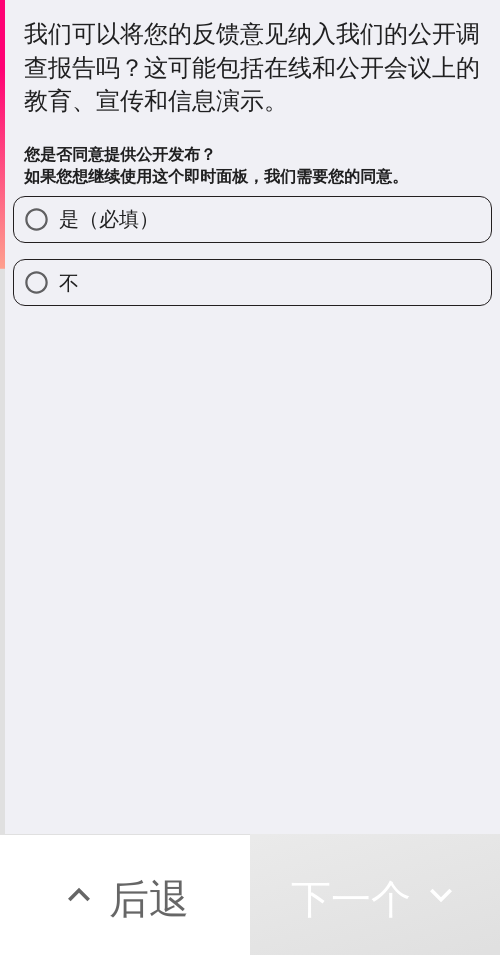 click on "是（必填）" at bounding box center [252, 219] 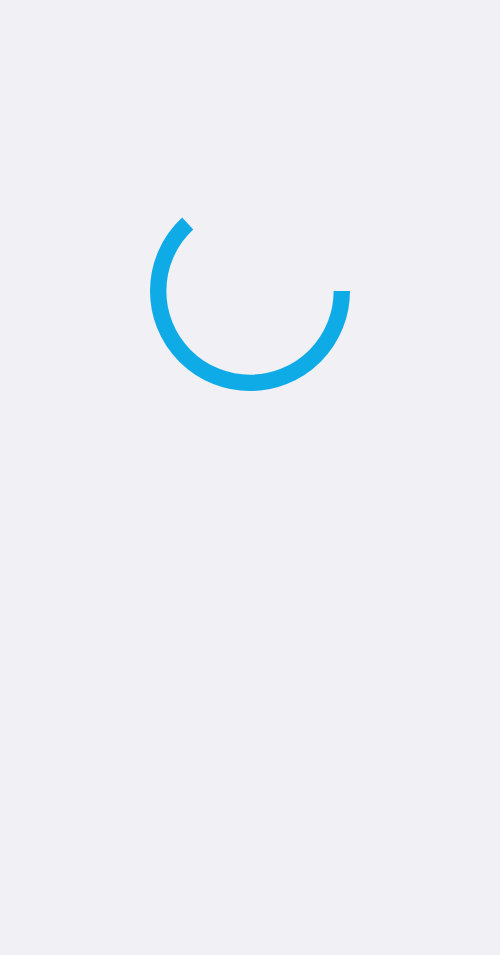 scroll, scrollTop: 0, scrollLeft: 0, axis: both 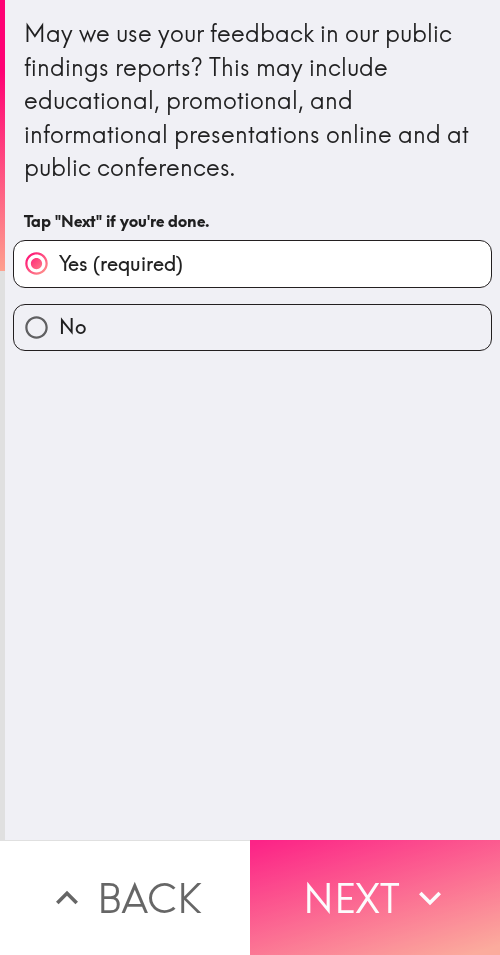 click on "Next" at bounding box center (375, 897) 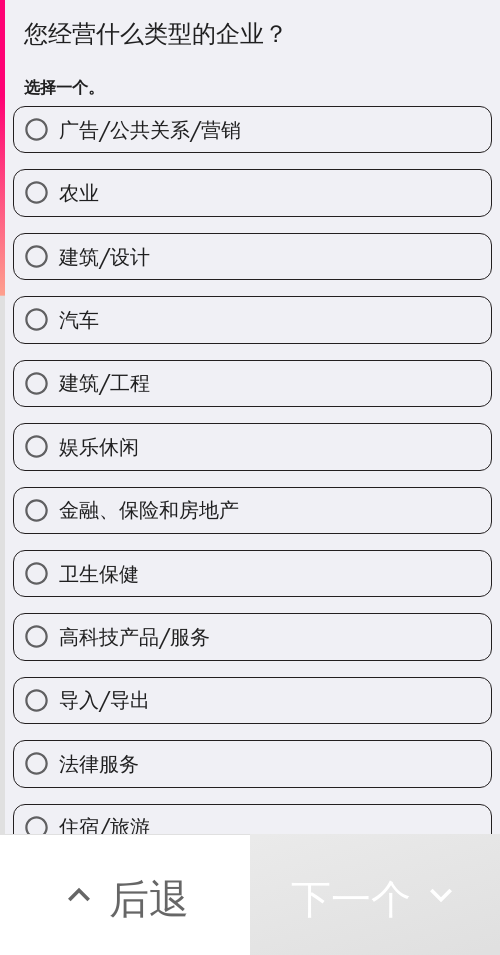 click on "建筑/设计" at bounding box center (252, 256) 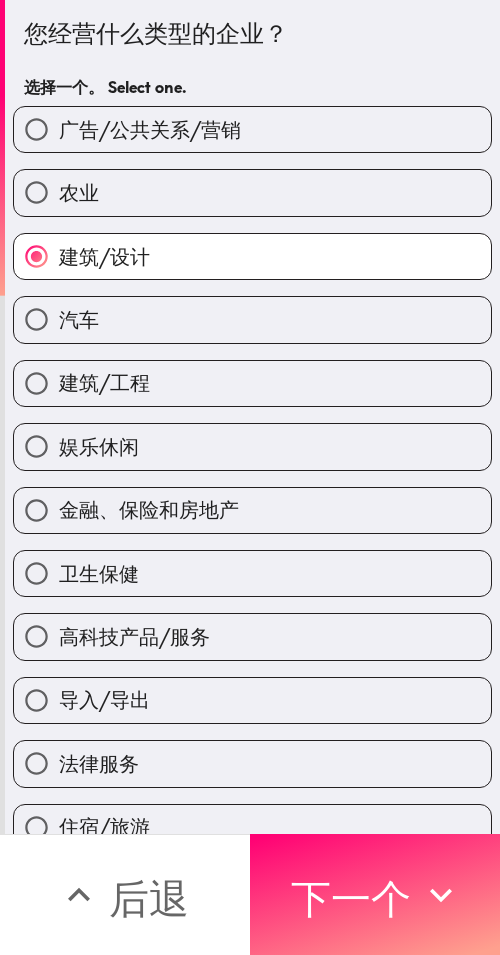 click on "农业" at bounding box center (252, 192) 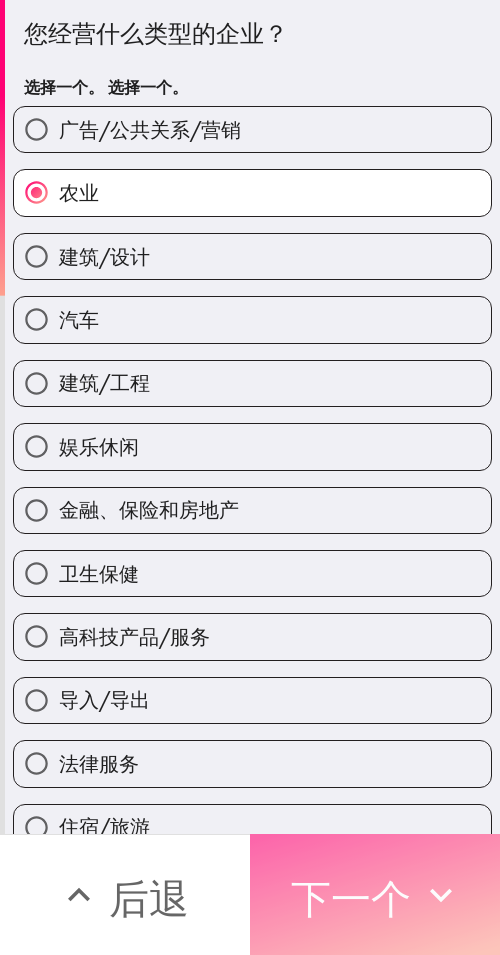 click on "下一个" at bounding box center (351, 898) 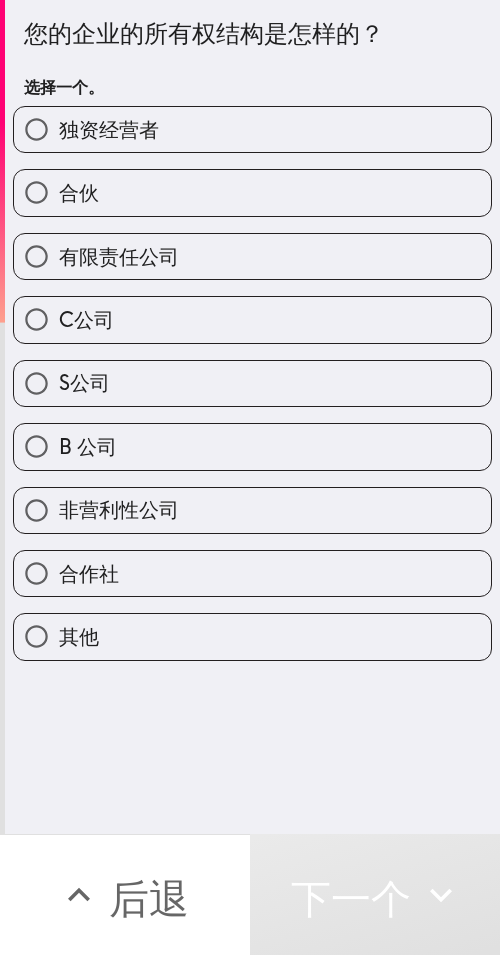 click on "独资经营者" at bounding box center (252, 129) 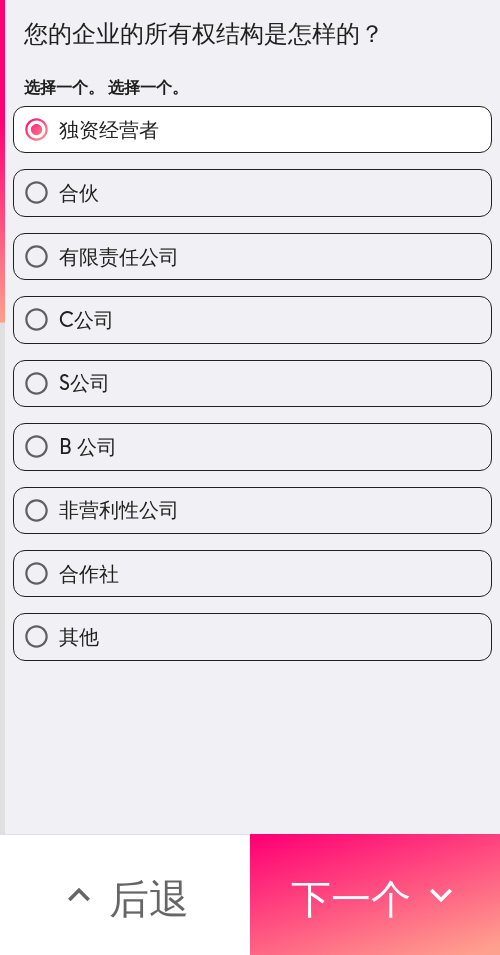 drag, startPoint x: 399, startPoint y: 876, endPoint x: 498, endPoint y: 898, distance: 101.414986 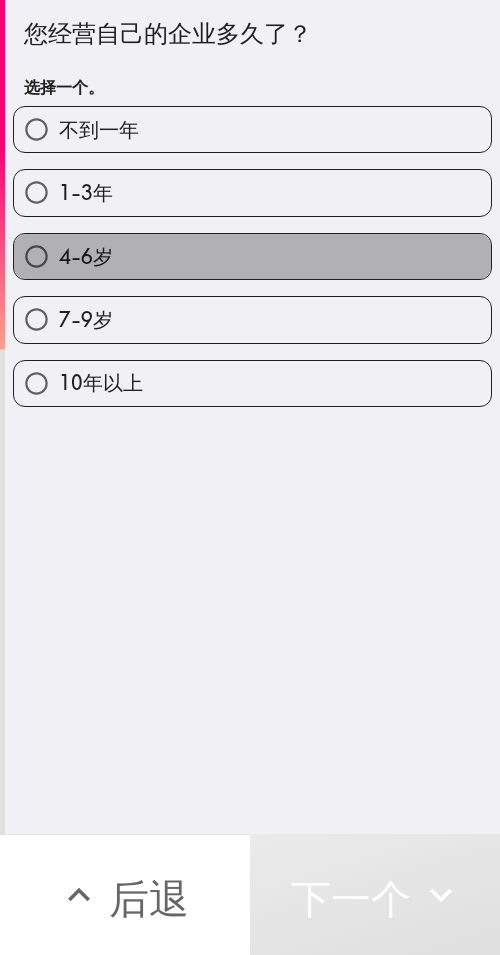 drag, startPoint x: 318, startPoint y: 270, endPoint x: 497, endPoint y: 285, distance: 179.6274 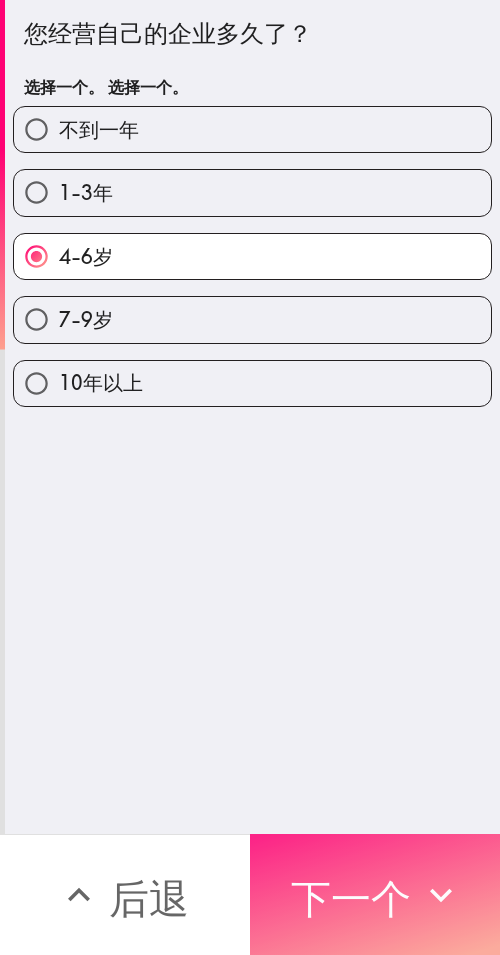 click on "下一个" at bounding box center (375, 894) 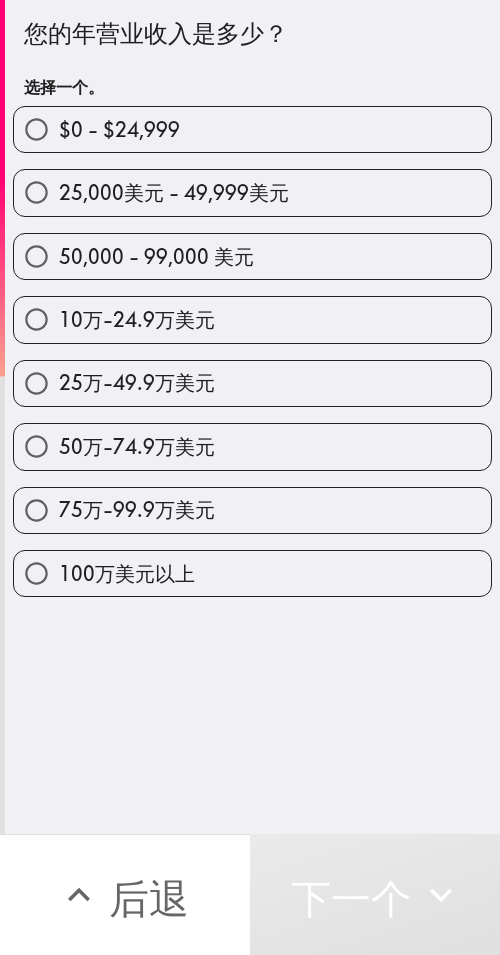 drag, startPoint x: 233, startPoint y: 438, endPoint x: 282, endPoint y: 441, distance: 49.09175 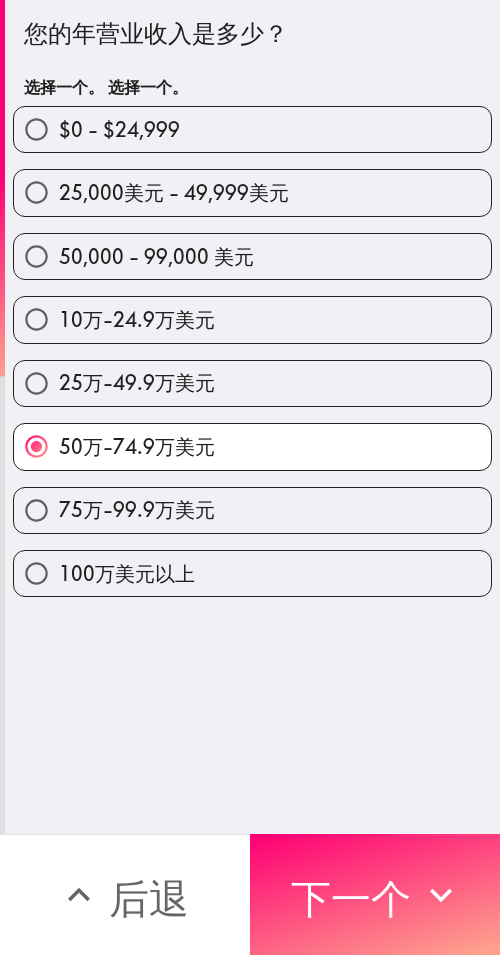 click on "25万-49.9万美元" at bounding box center [252, 383] 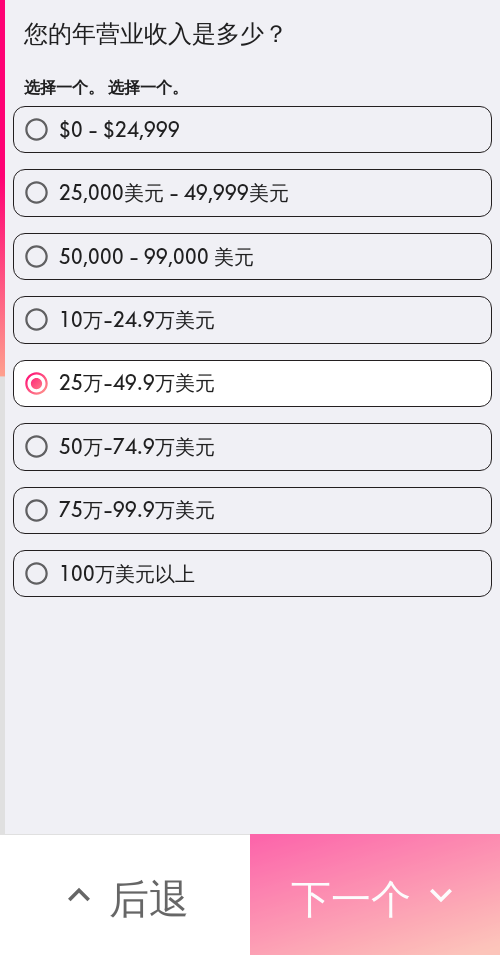 click on "下一个" at bounding box center (351, 898) 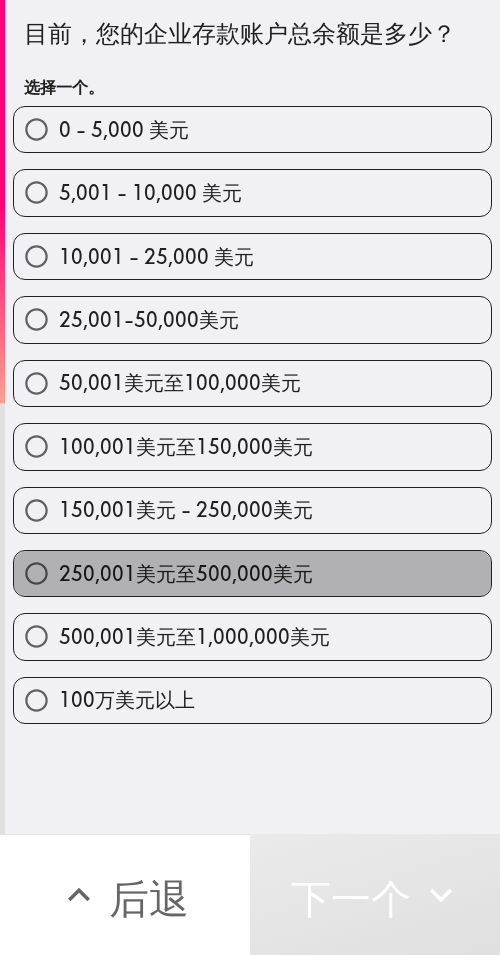 drag, startPoint x: 338, startPoint y: 579, endPoint x: 498, endPoint y: 582, distance: 160.02812 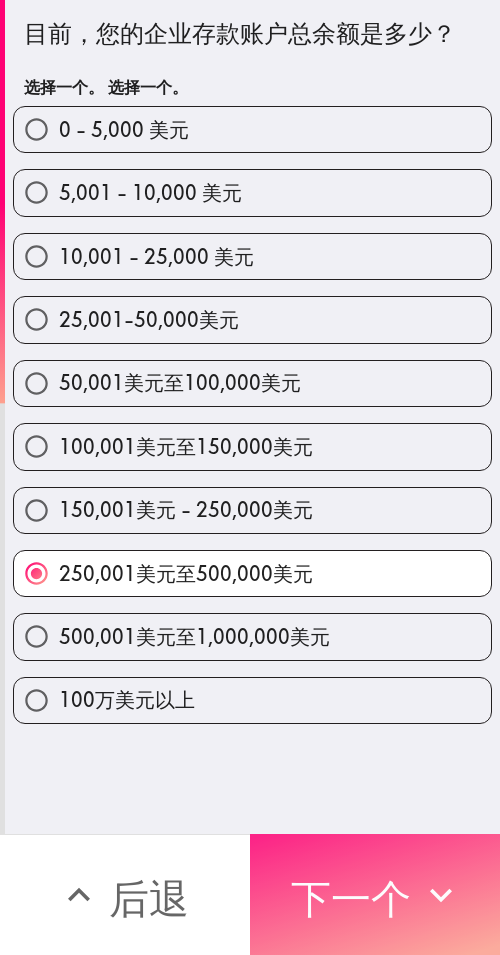 click on "下一个" at bounding box center (375, 894) 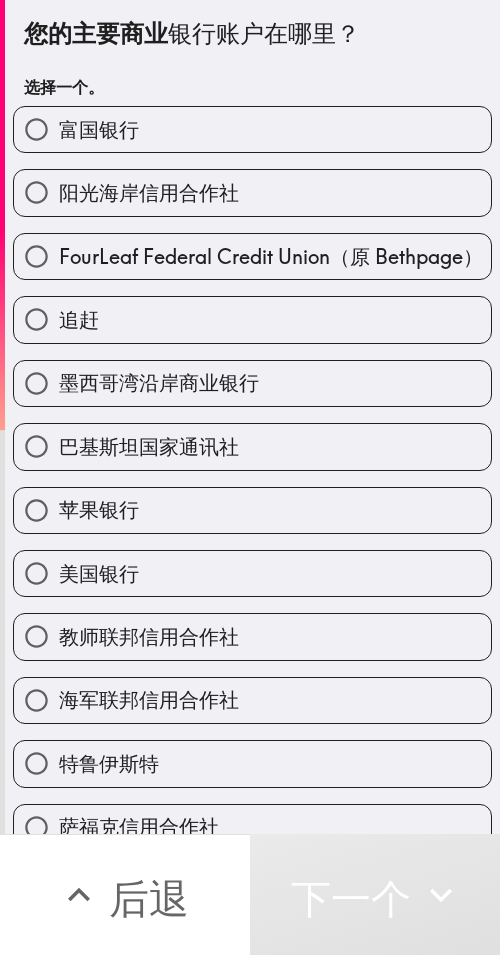 click on "追赶" at bounding box center [252, 319] 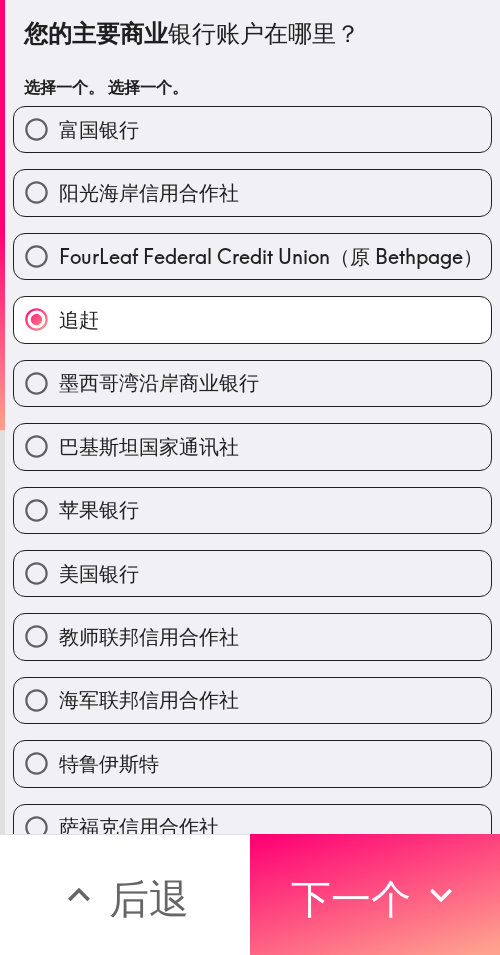 drag, startPoint x: 235, startPoint y: 336, endPoint x: 238, endPoint y: 288, distance: 48.09366 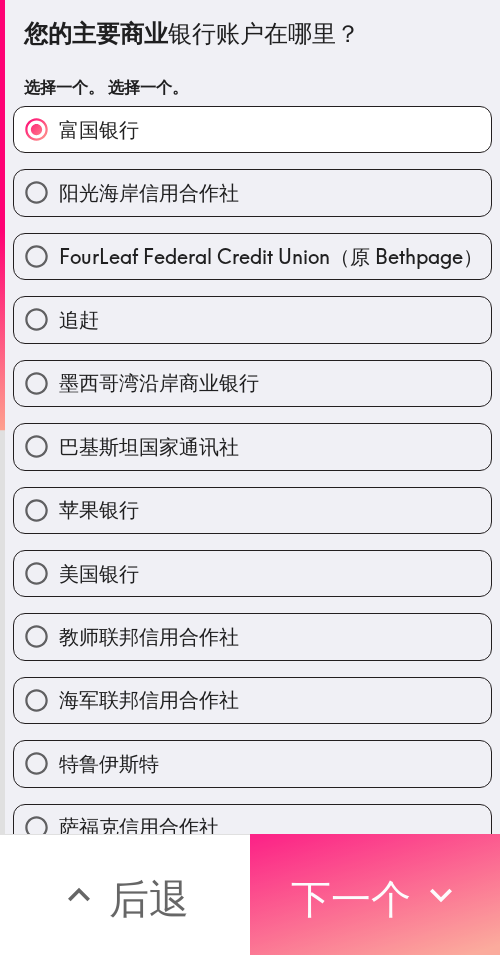 click on "下一个" at bounding box center [351, 898] 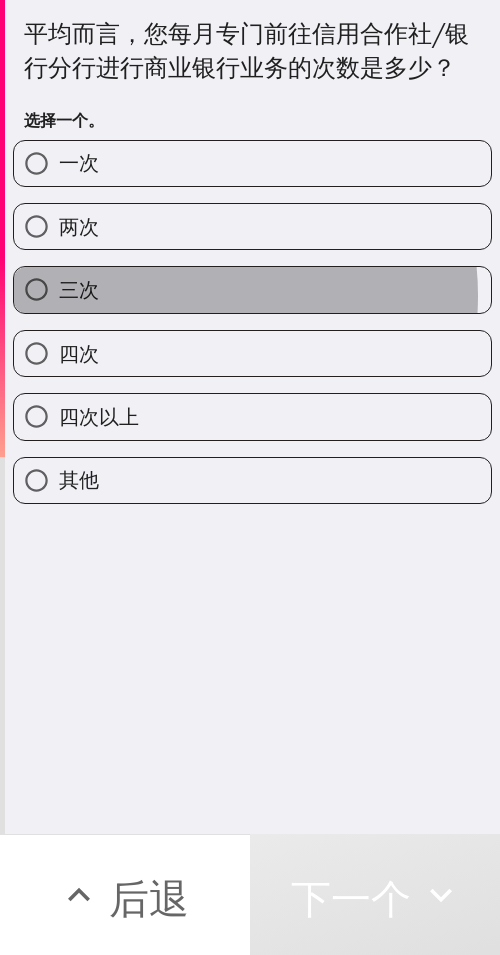 drag, startPoint x: 186, startPoint y: 329, endPoint x: 382, endPoint y: 359, distance: 198.28262 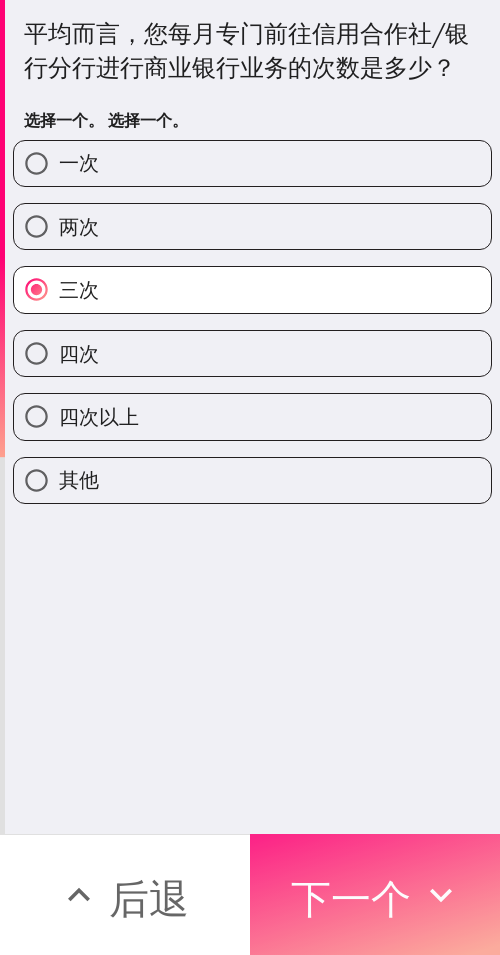 drag, startPoint x: 329, startPoint y: 882, endPoint x: 367, endPoint y: 886, distance: 38.209946 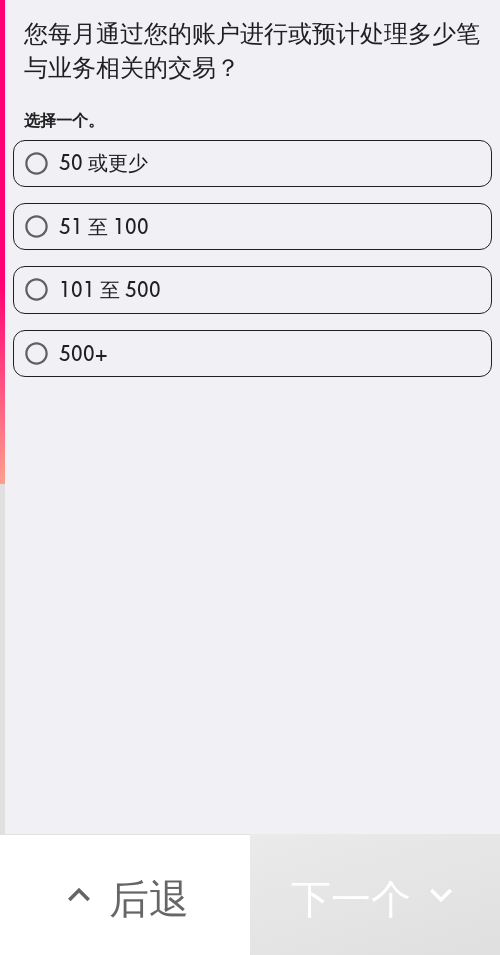 drag, startPoint x: 255, startPoint y: 285, endPoint x: 283, endPoint y: 285, distance: 28 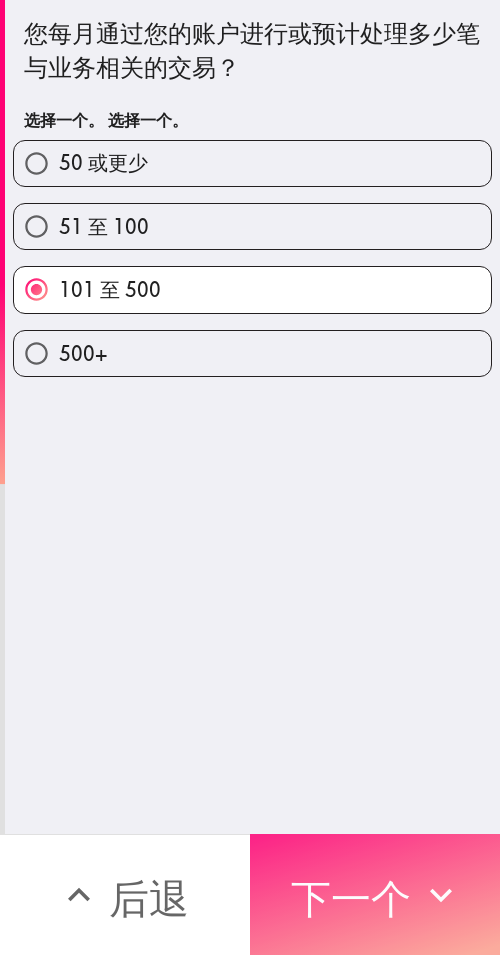 drag, startPoint x: 296, startPoint y: 890, endPoint x: 407, endPoint y: 900, distance: 111.44954 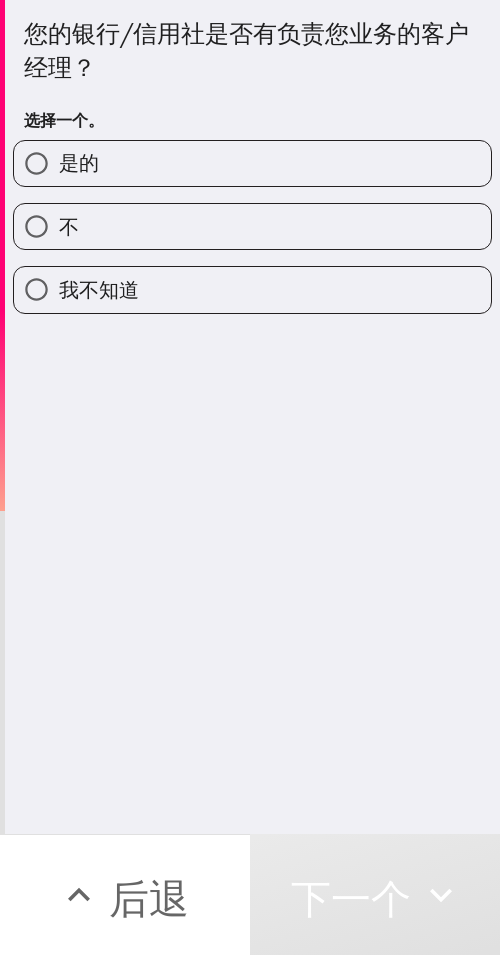 drag, startPoint x: 246, startPoint y: 168, endPoint x: 499, endPoint y: 175, distance: 253.09682 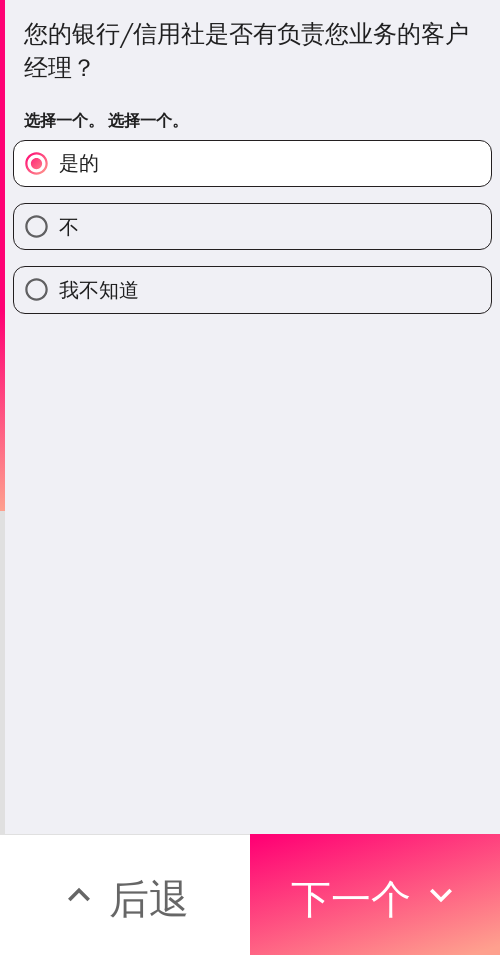 drag, startPoint x: 216, startPoint y: 235, endPoint x: 161, endPoint y: 407, distance: 180.57962 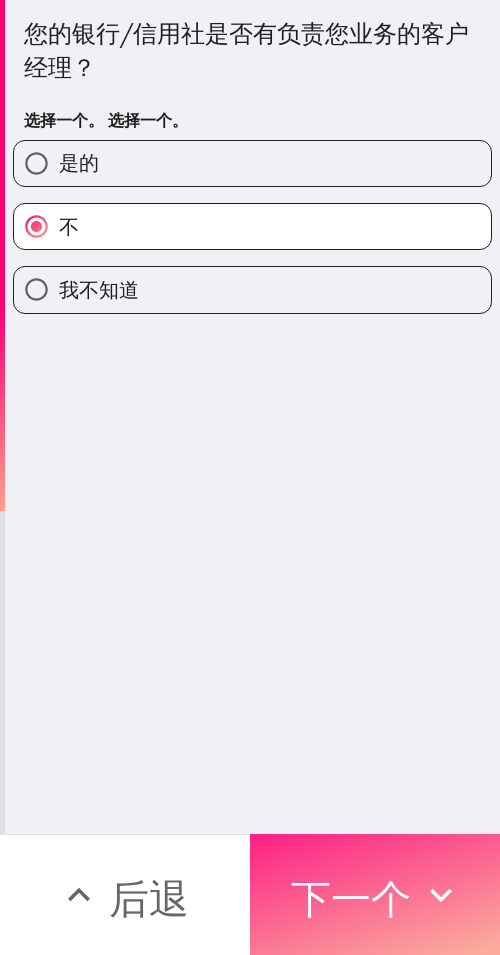 drag, startPoint x: 267, startPoint y: 874, endPoint x: 410, endPoint y: 889, distance: 143.78456 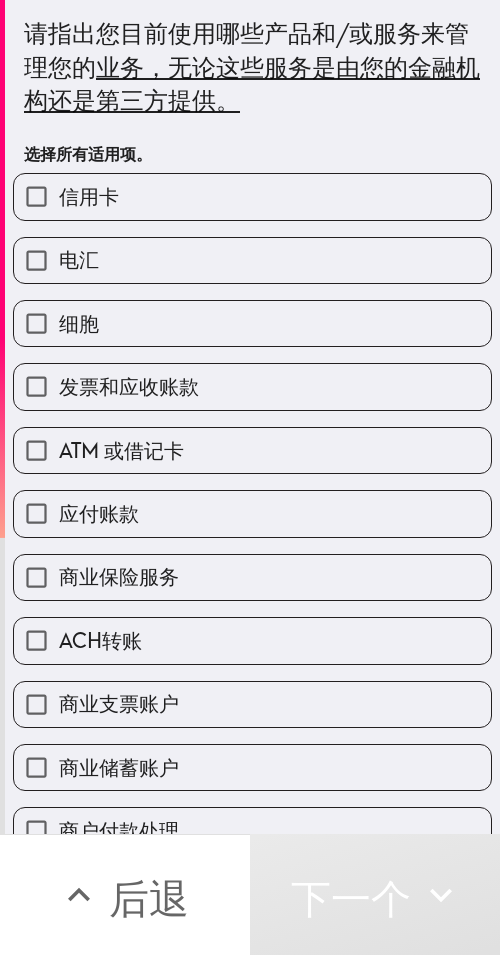 click on "发票和应收账款" at bounding box center (252, 386) 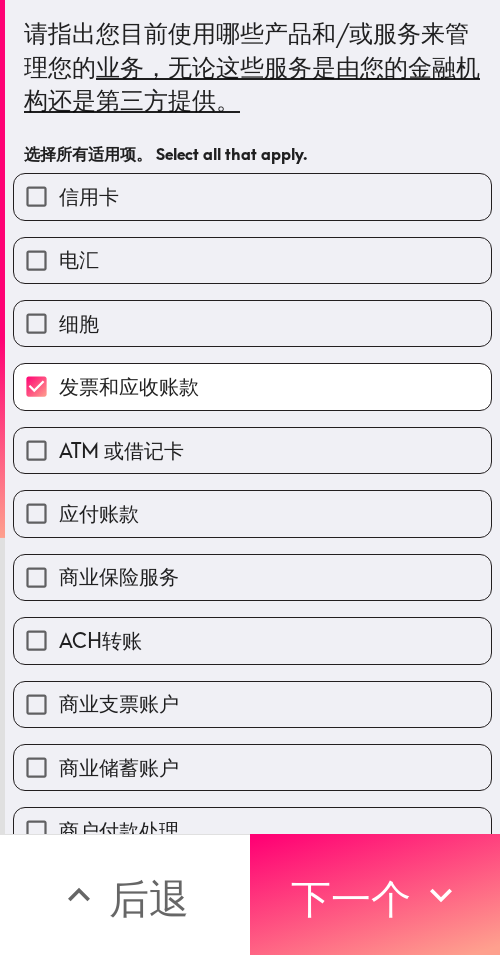 click on "ATM 或借记卡" at bounding box center (252, 450) 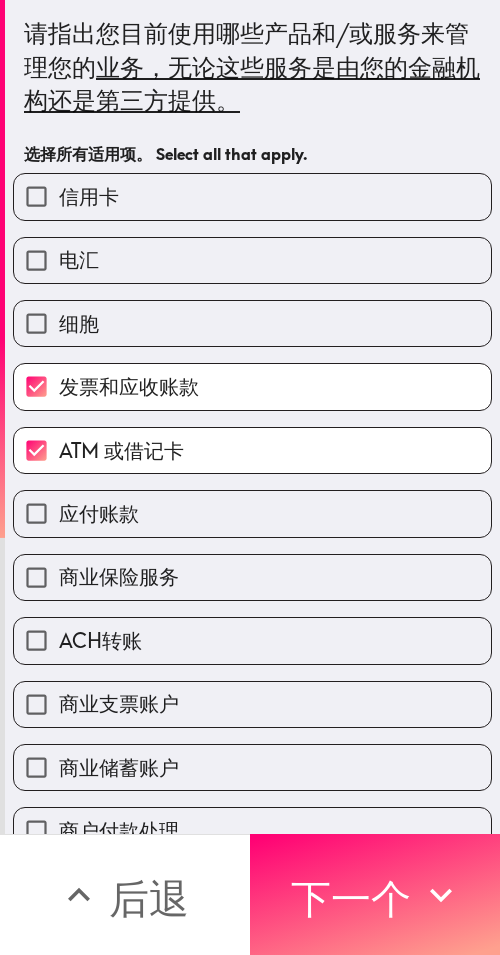click on "应付账款" at bounding box center [252, 513] 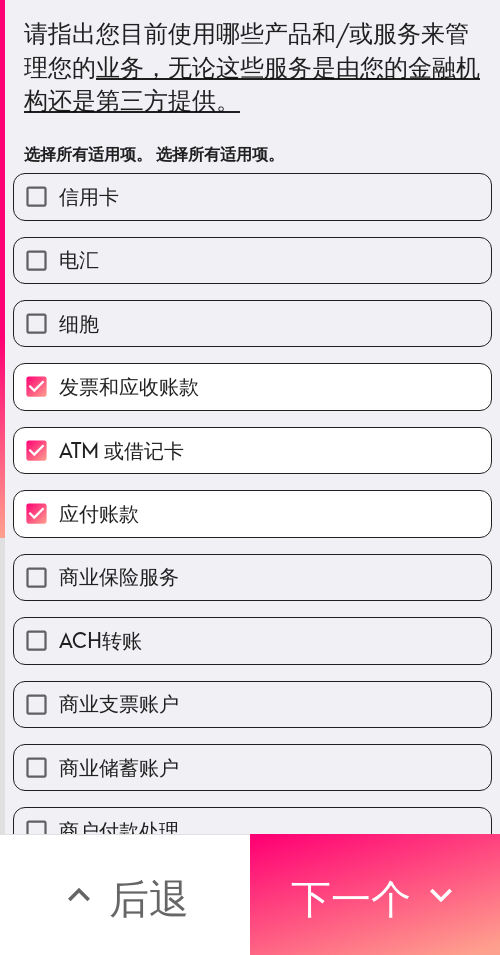click on "信用卡" at bounding box center [252, 196] 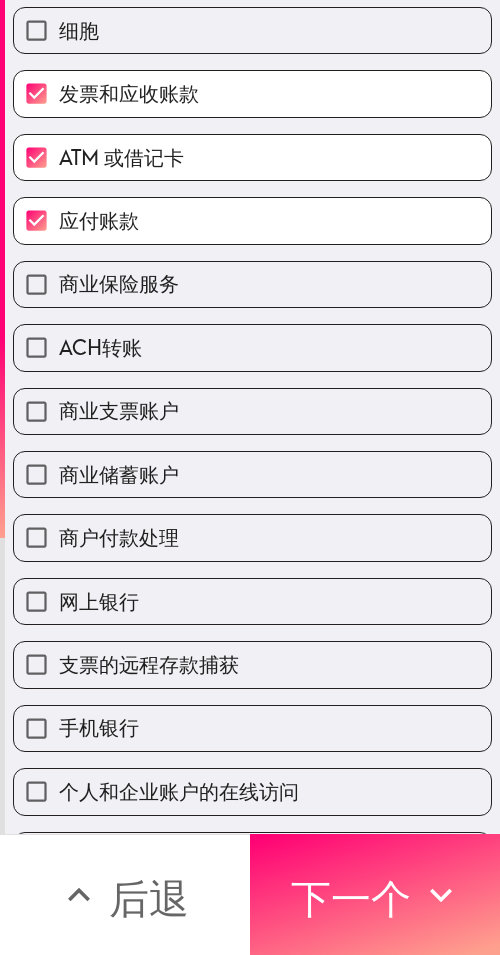 scroll, scrollTop: 300, scrollLeft: 0, axis: vertical 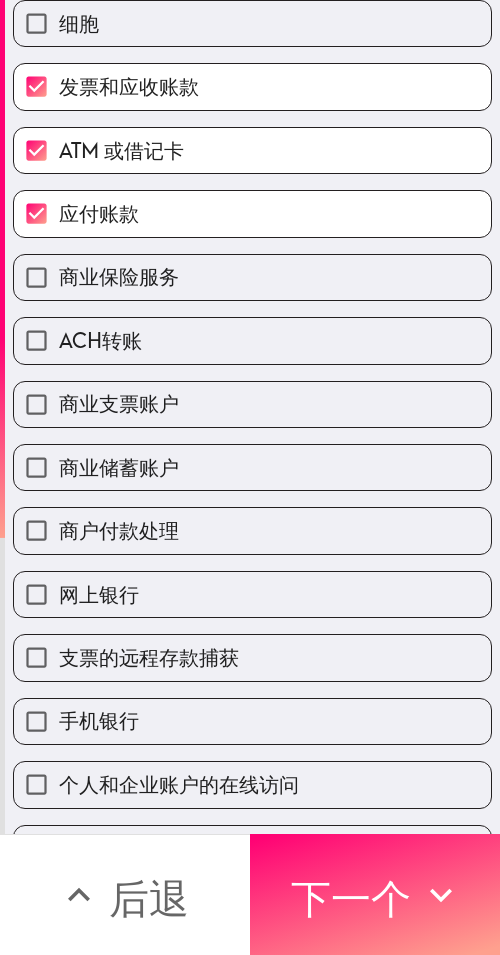 click on "网上银行" at bounding box center [252, 594] 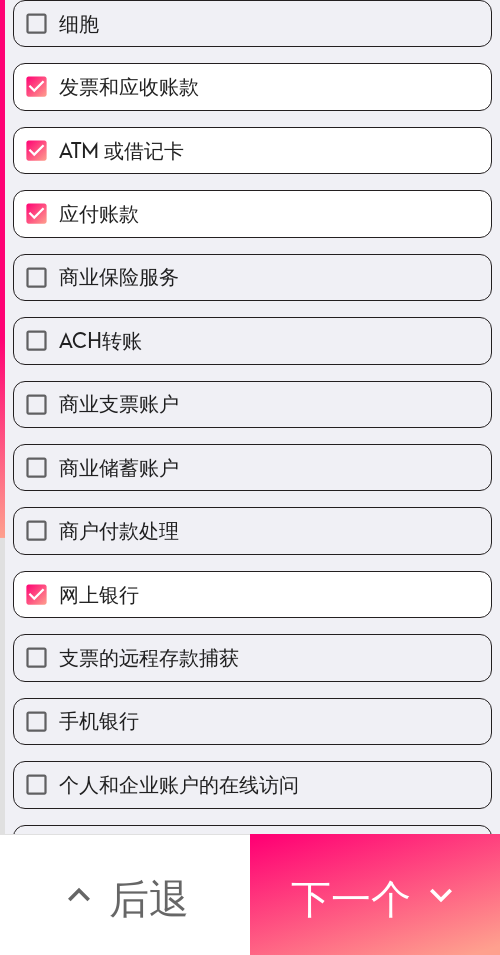 drag, startPoint x: 190, startPoint y: 532, endPoint x: 197, endPoint y: 460, distance: 72.33948 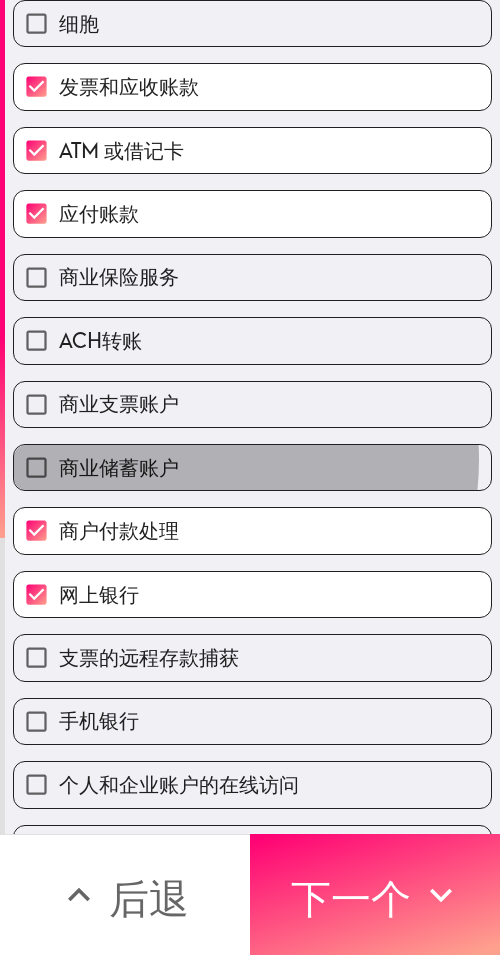 drag, startPoint x: 197, startPoint y: 460, endPoint x: 196, endPoint y: 374, distance: 86.00581 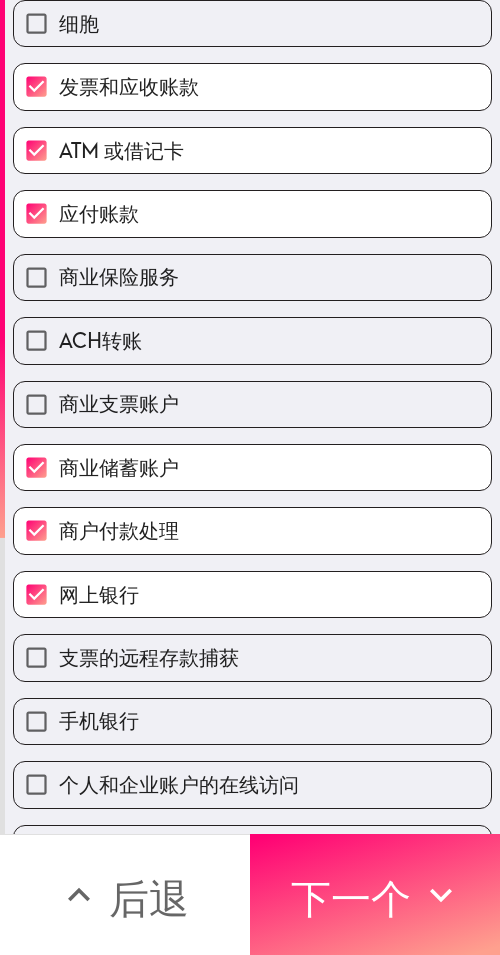 drag, startPoint x: 336, startPoint y: 897, endPoint x: 497, endPoint y: 896, distance: 161.00311 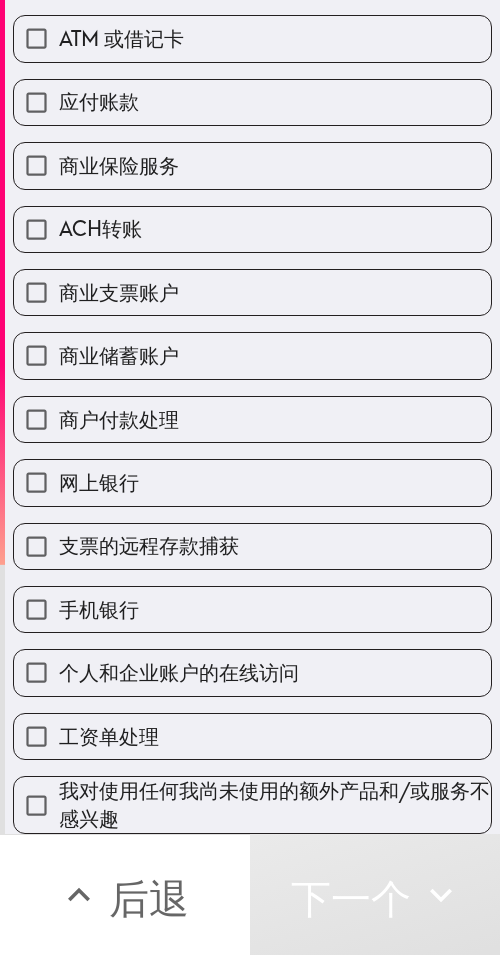 scroll, scrollTop: 393, scrollLeft: 0, axis: vertical 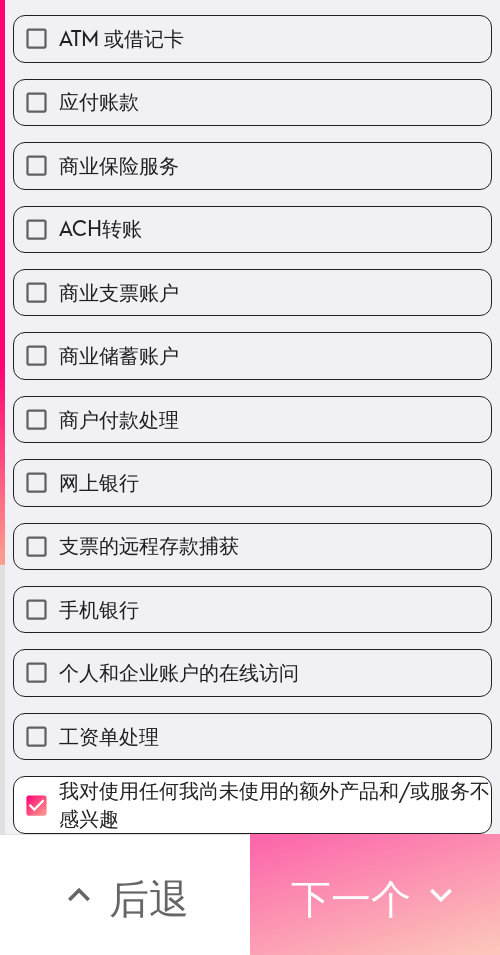 click on "下一个" at bounding box center (351, 898) 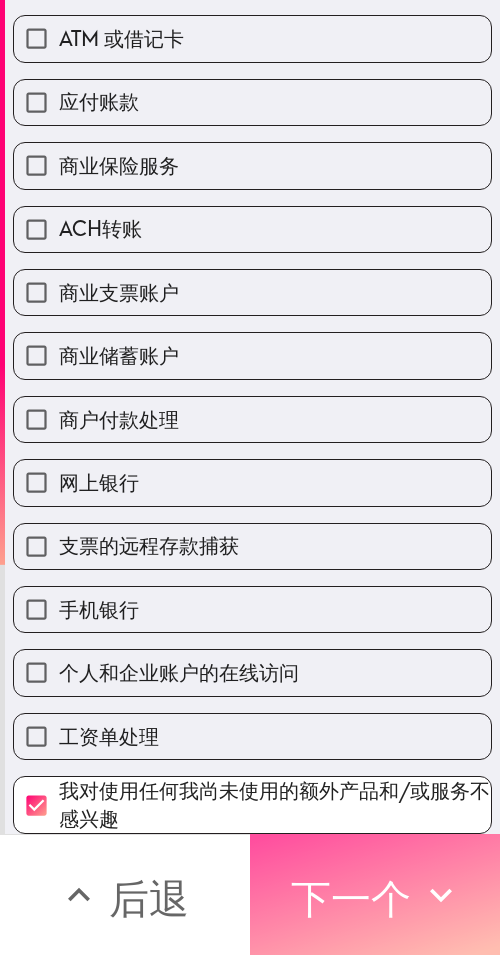 scroll, scrollTop: 0, scrollLeft: 0, axis: both 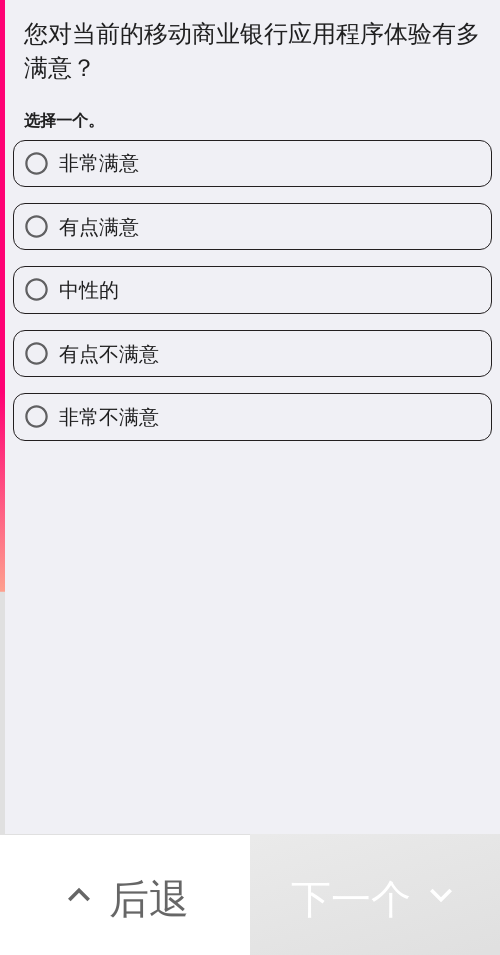 drag, startPoint x: 221, startPoint y: 240, endPoint x: 499, endPoint y: 250, distance: 278.1798 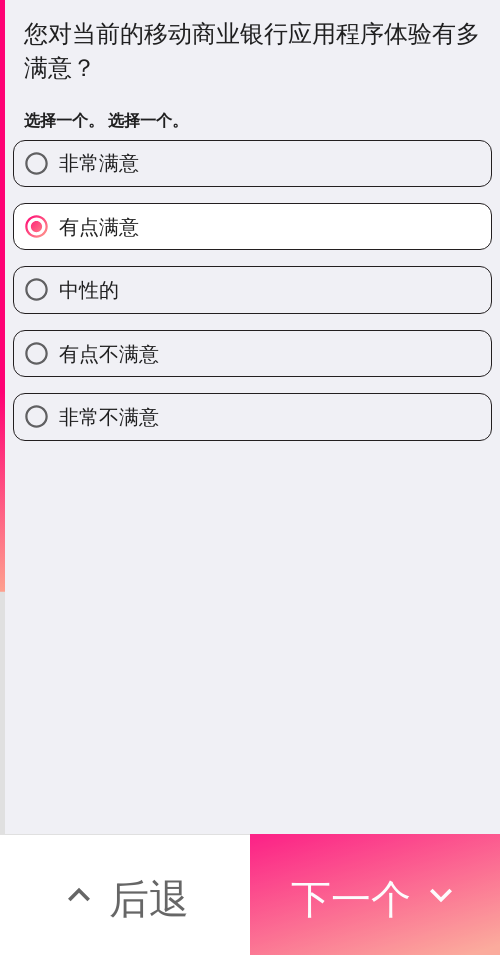 drag, startPoint x: 300, startPoint y: 870, endPoint x: 348, endPoint y: 880, distance: 49.0306 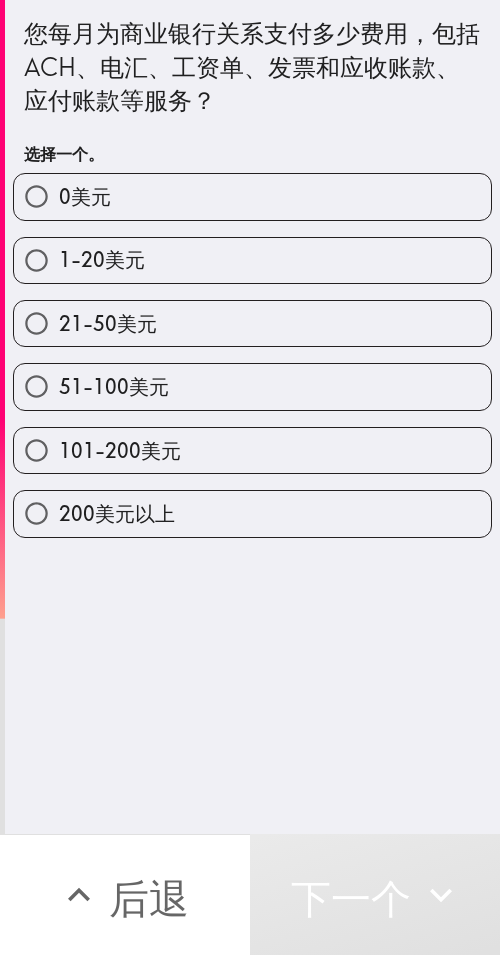 drag, startPoint x: 152, startPoint y: 295, endPoint x: 499, endPoint y: 269, distance: 347.9727 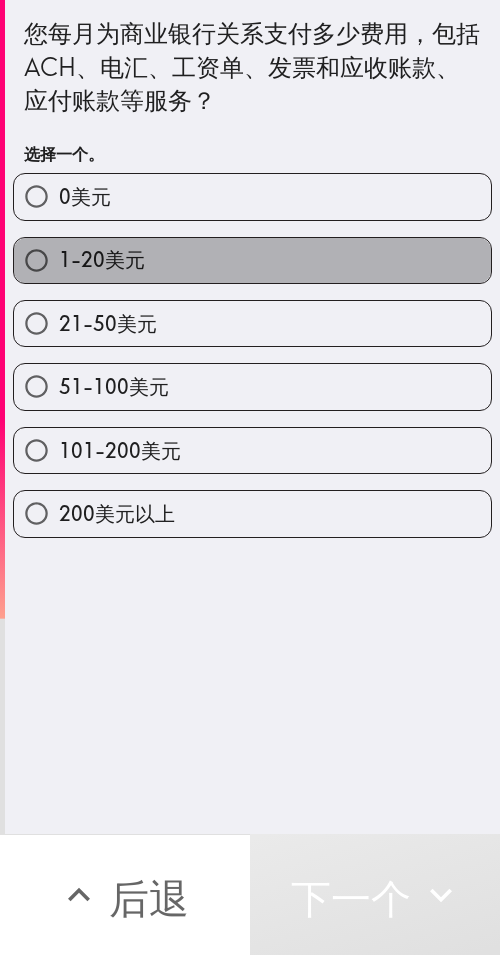 drag, startPoint x: 327, startPoint y: 253, endPoint x: 496, endPoint y: 247, distance: 169.10648 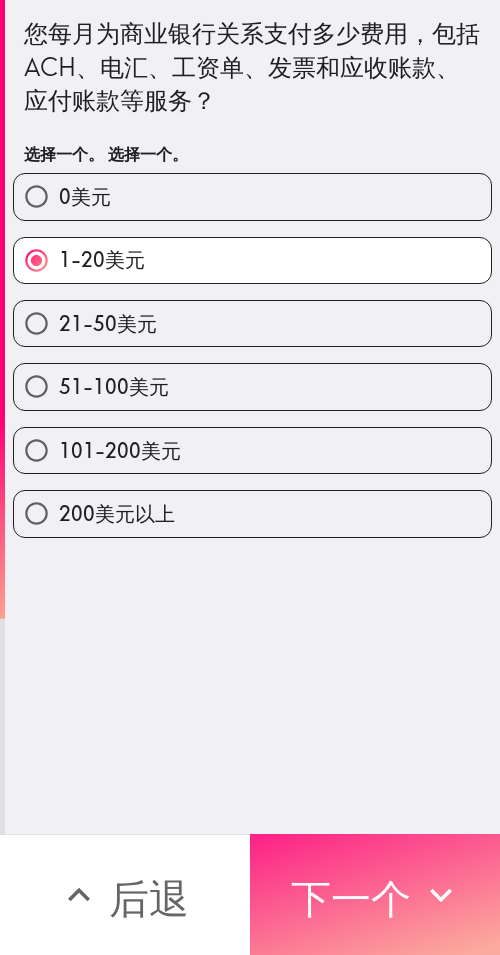 click on "下一个" at bounding box center [375, 894] 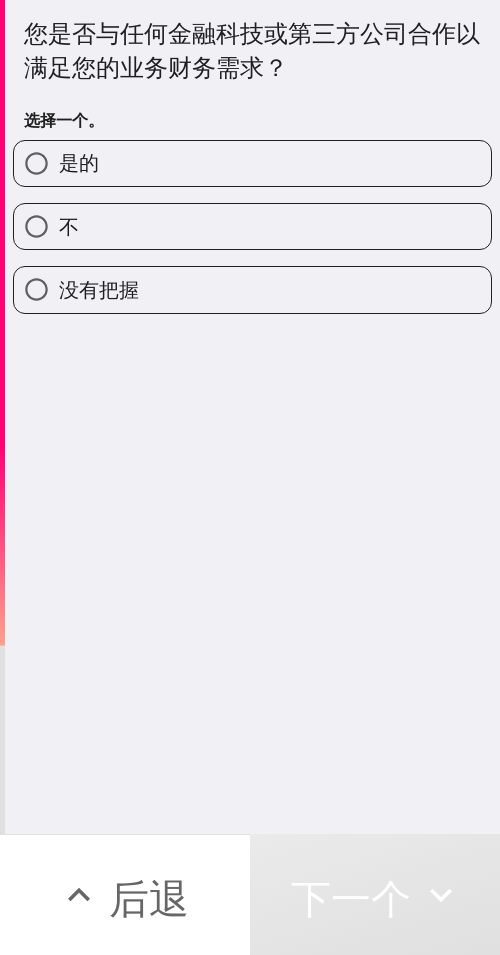 click on "不" at bounding box center (252, 226) 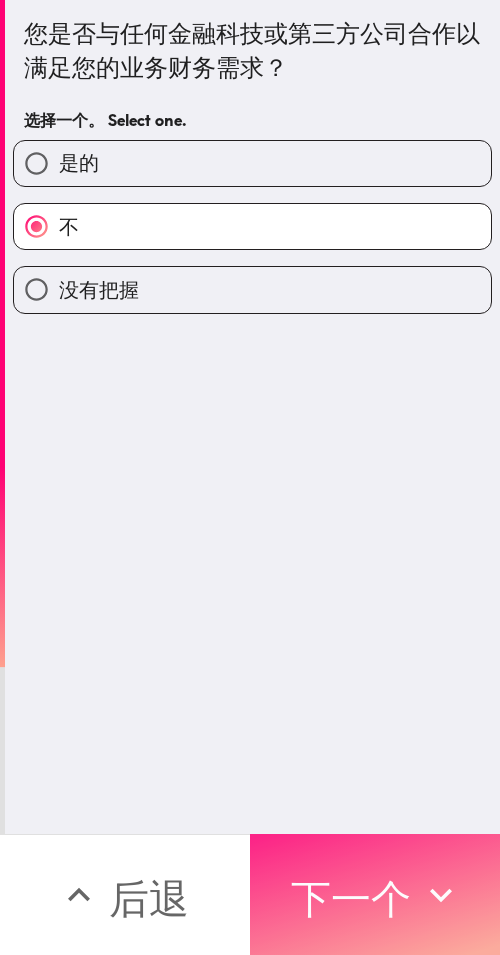 drag, startPoint x: 398, startPoint y: 854, endPoint x: 422, endPoint y: 860, distance: 24.738634 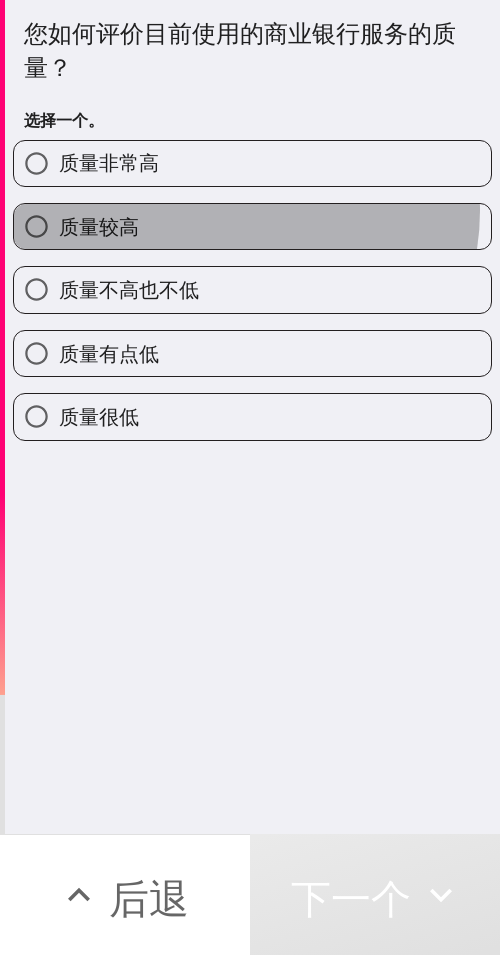 drag, startPoint x: 228, startPoint y: 211, endPoint x: 499, endPoint y: 249, distance: 273.65125 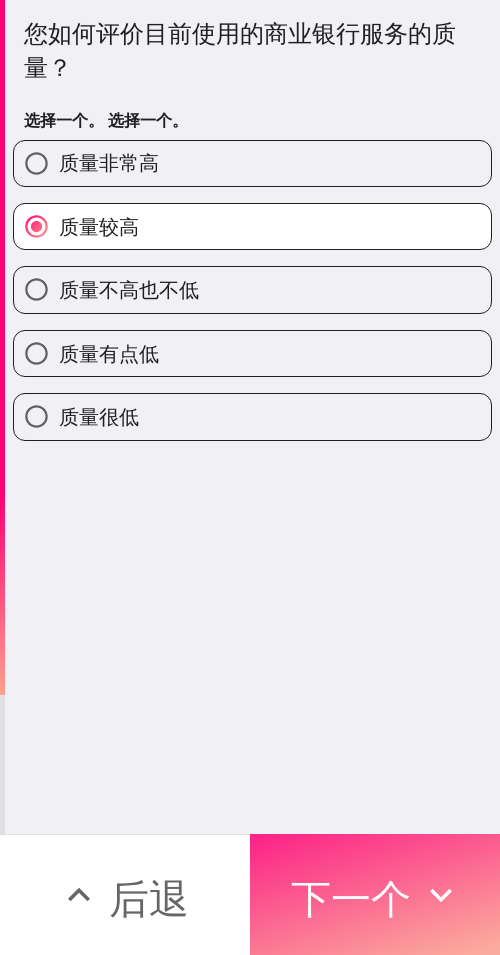 click 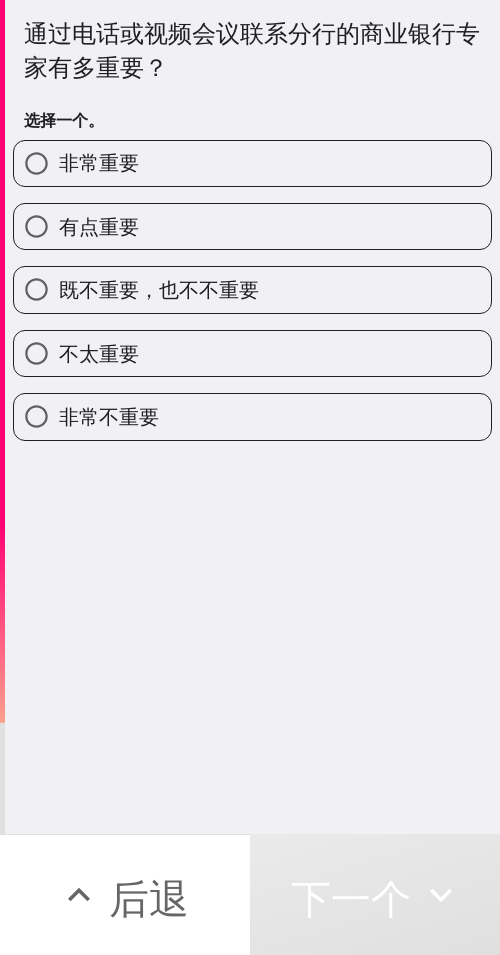 click on "既不重要，也不不重要" at bounding box center [252, 289] 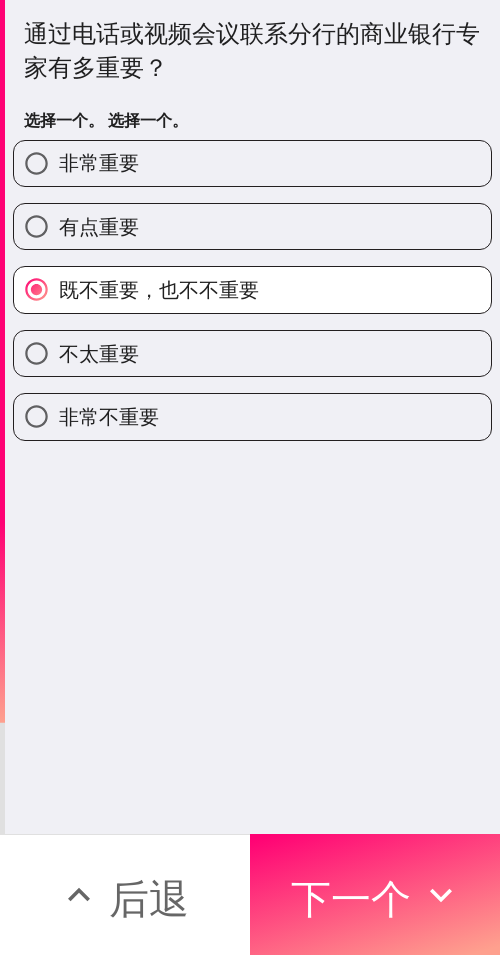 drag, startPoint x: 309, startPoint y: 863, endPoint x: 498, endPoint y: 871, distance: 189.16924 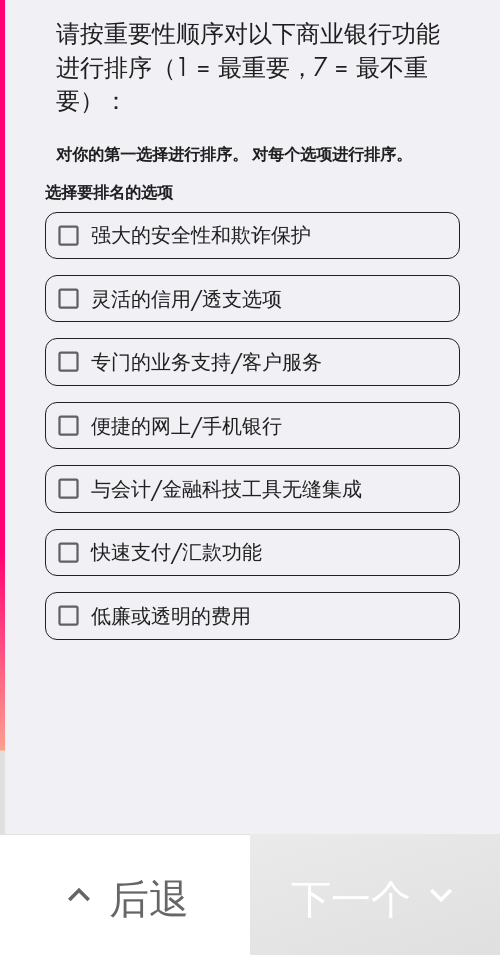 drag, startPoint x: 269, startPoint y: 622, endPoint x: 267, endPoint y: 588, distance: 34.058773 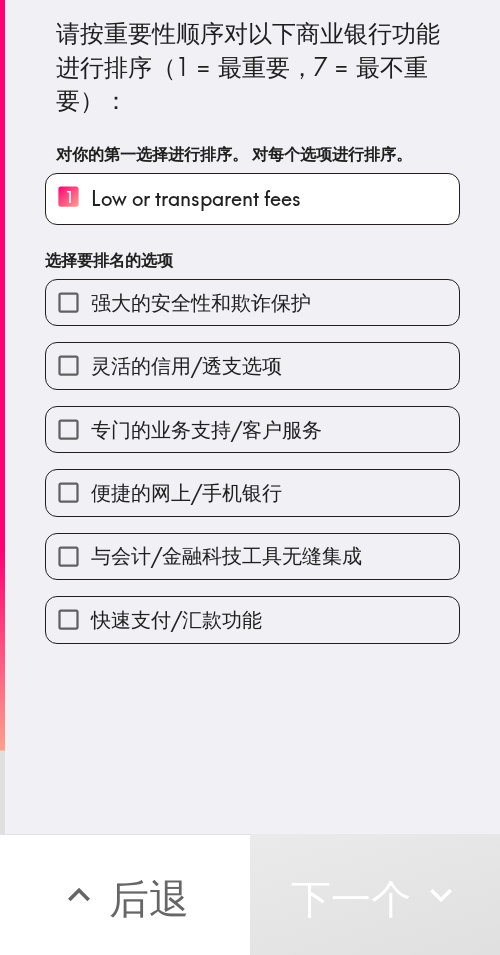 click on "快速支付/汇款功能" at bounding box center (244, 611) 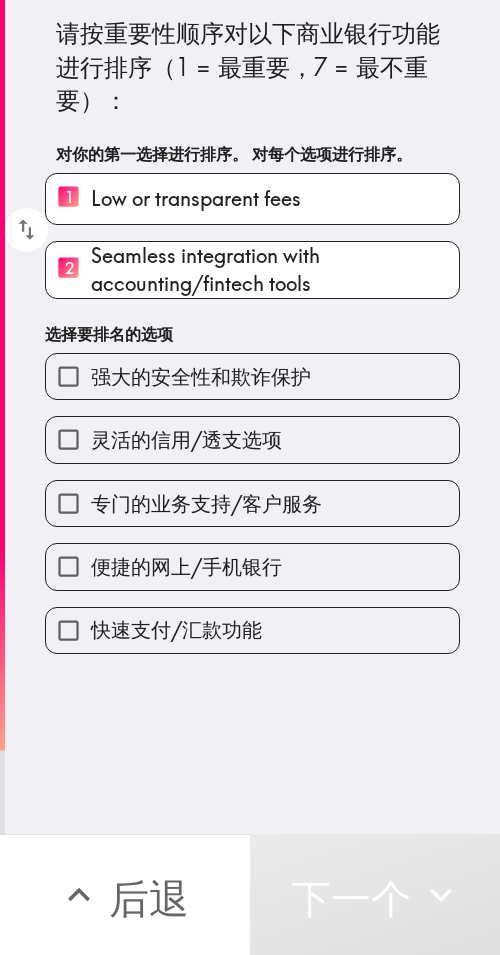 click on "便捷的网上/手机银行" at bounding box center [252, 566] 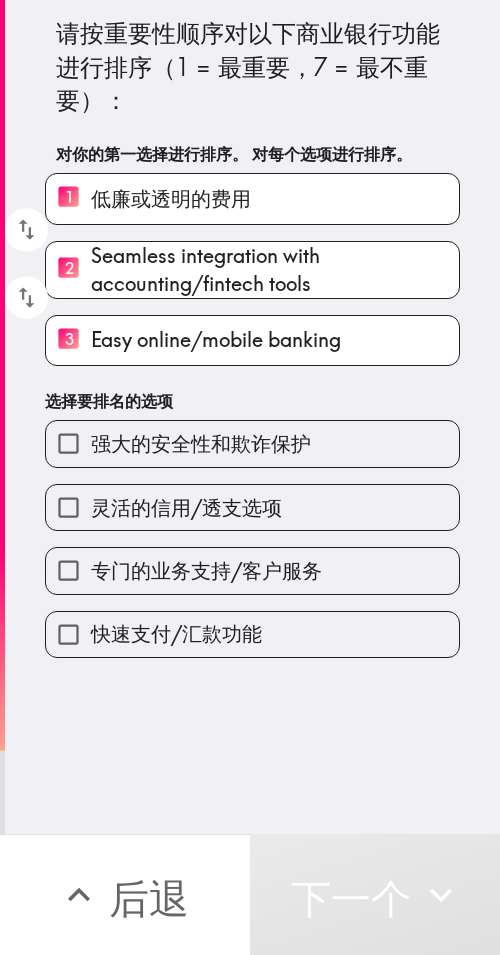 click on "灵活的信用/透支选项" at bounding box center (252, 507) 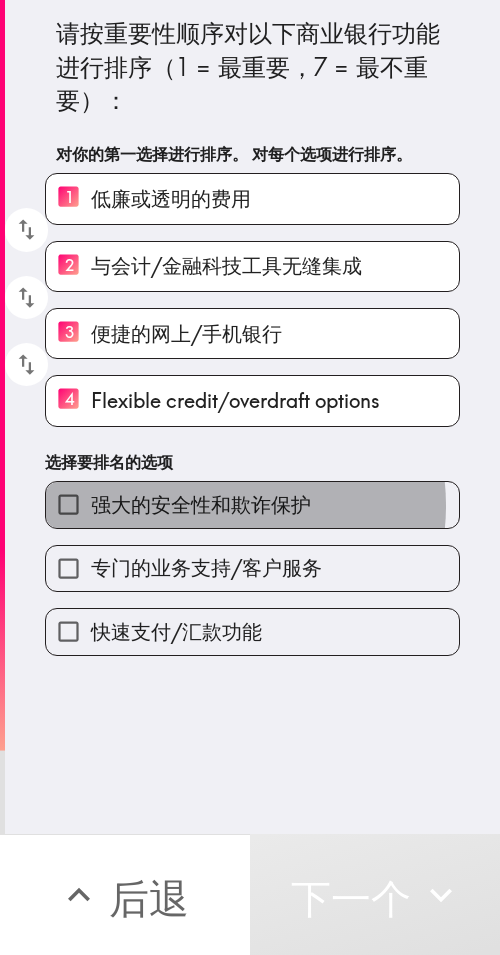 click on "强大的安全性和欺诈保护" at bounding box center (201, 504) 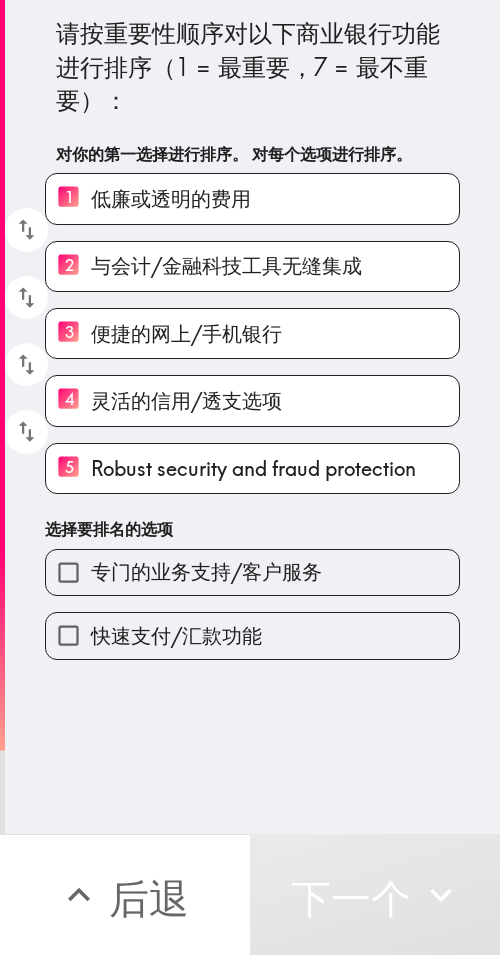 click on "专门的业务支持/客户服务" at bounding box center (206, 571) 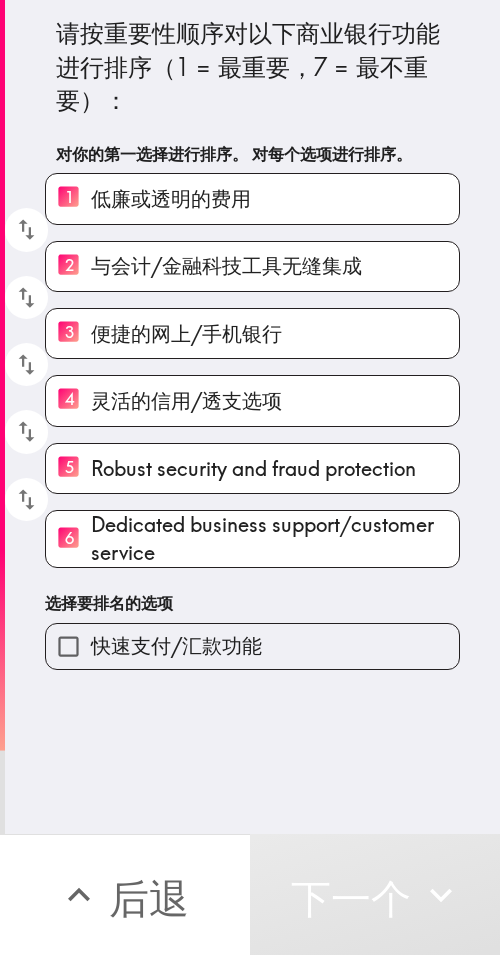 click on "快速支付/汇款功能" at bounding box center [244, 638] 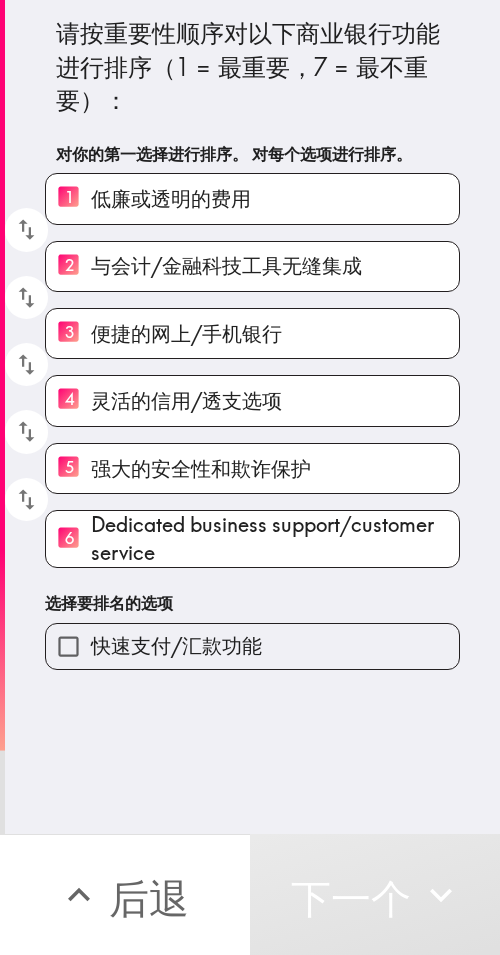 click on "请按重要性顺序对以下商业银行功能进行排序（1 = 最重要，7 = 最不重要）： 对你的第一选择进行排序。   对每个选项进行排序。 1 低廉或透明的费用 2 与会计/金融科技工具无缝集成 3 便捷的网上/手机银行 4 灵活的信用/透支选项 5 强大的安全性和欺诈保护 6 Dedicated business support/customer service 选择要排名的选项 快速支付/汇款功能" at bounding box center (252, 417) 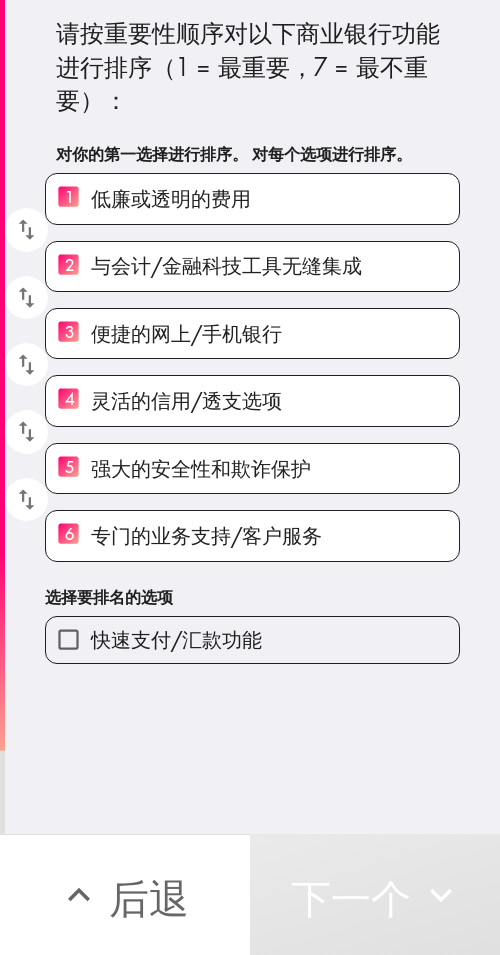 click on "快速支付/汇款功能" at bounding box center (252, 639) 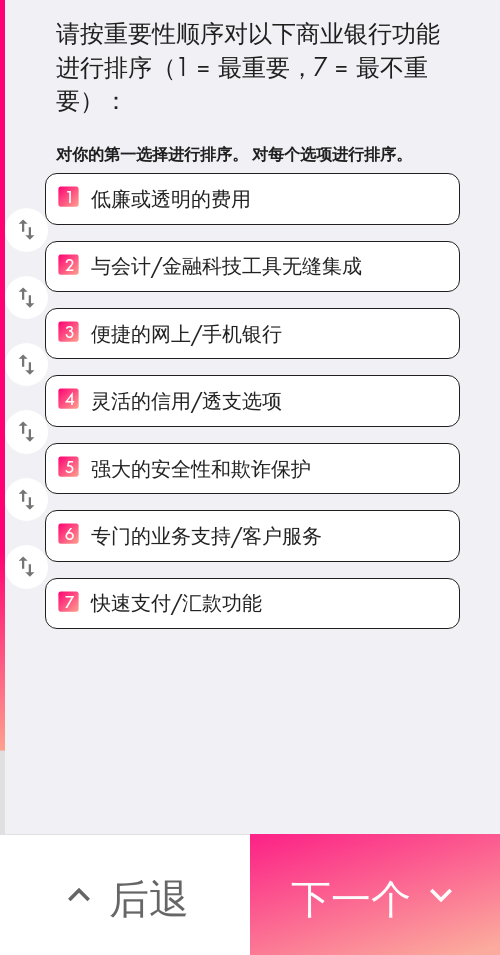 click on "下一个" at bounding box center [351, 898] 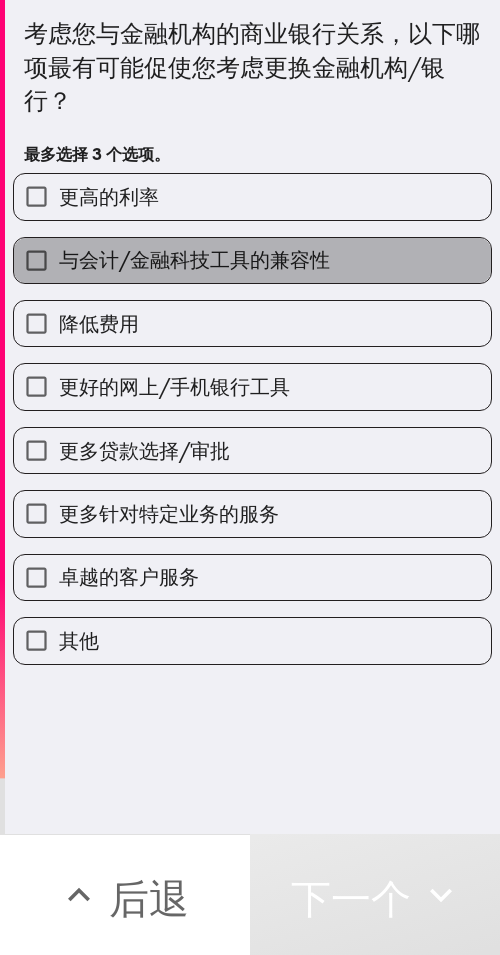click on "与会计/金融科技工具的兼容性" at bounding box center [252, 260] 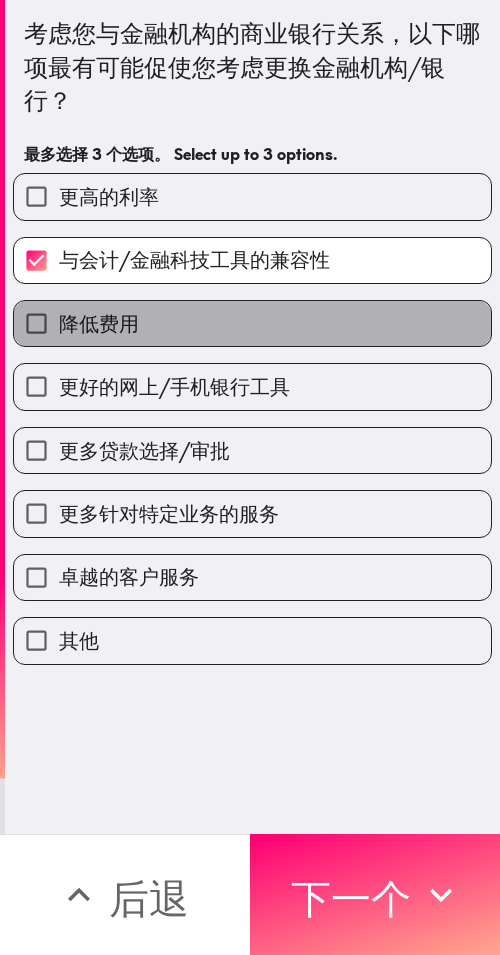 click on "降低费用" at bounding box center (252, 323) 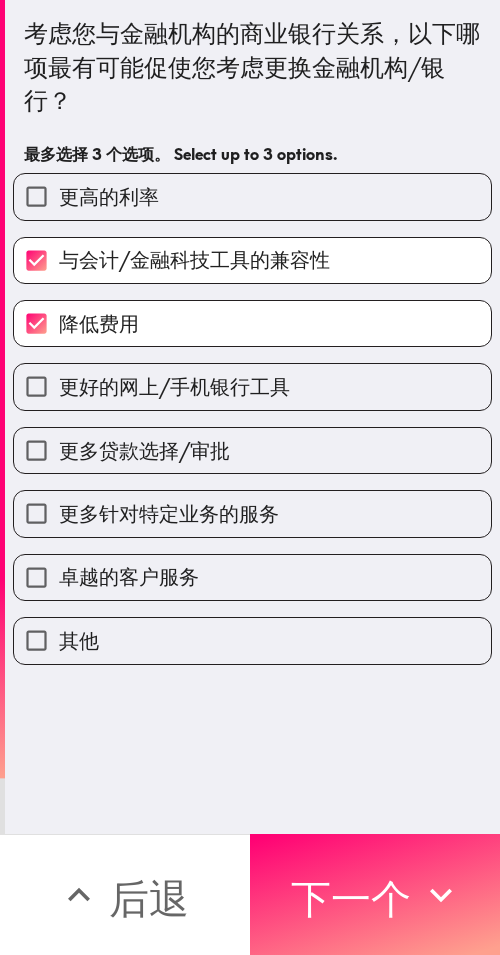 click on "更好的网上/手机银行工具" at bounding box center (252, 386) 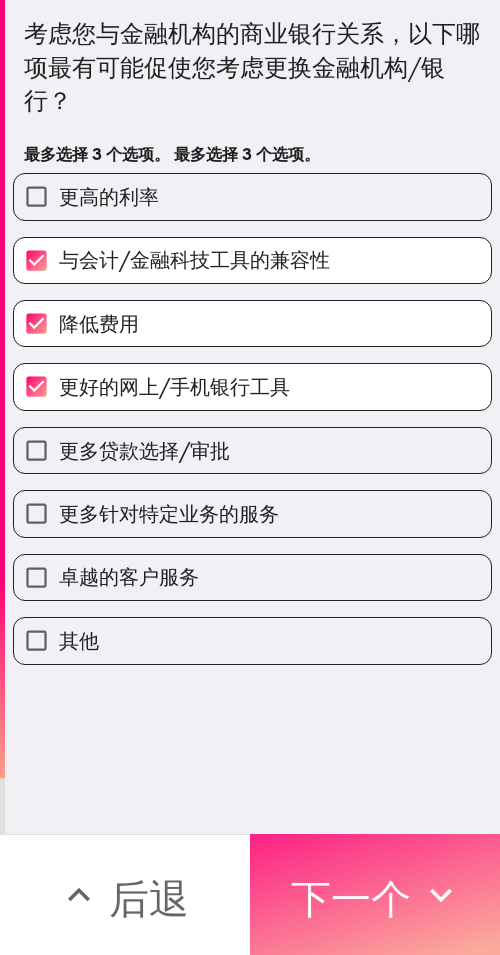 click on "下一个" at bounding box center (351, 898) 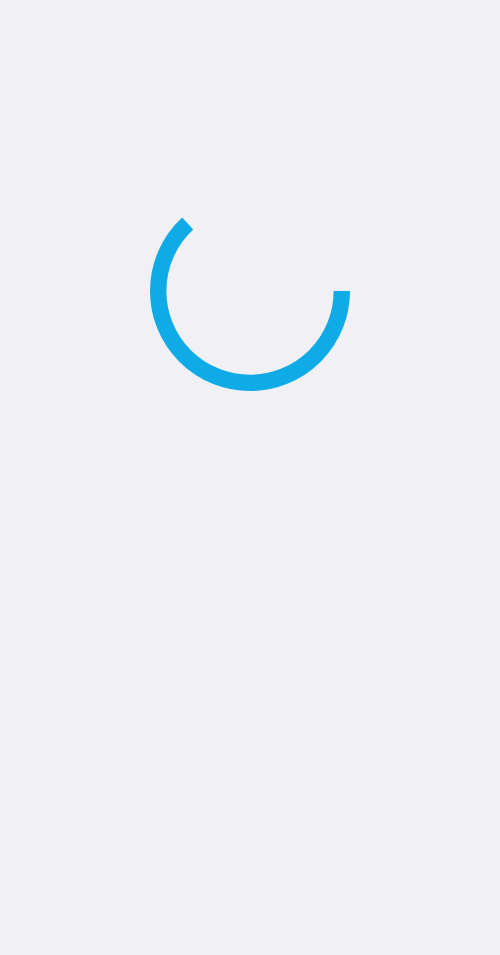 scroll, scrollTop: 0, scrollLeft: 0, axis: both 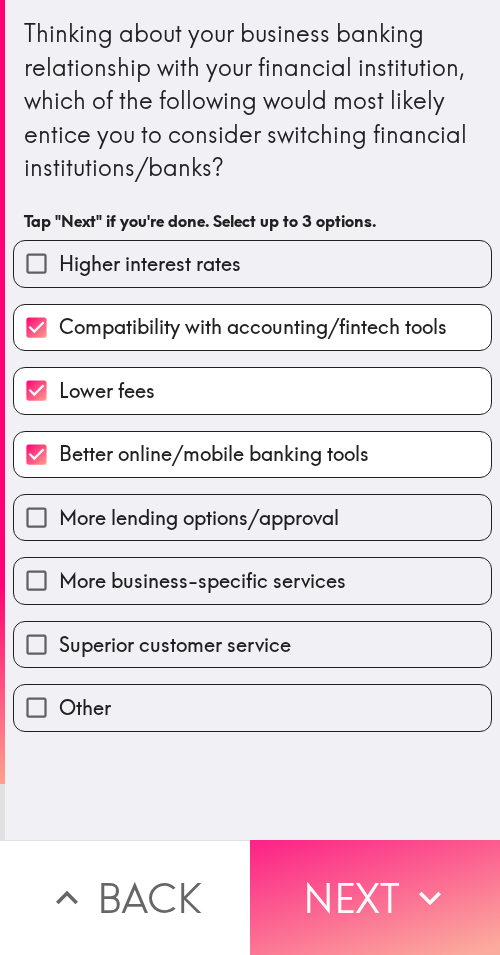 drag, startPoint x: 349, startPoint y: 881, endPoint x: 333, endPoint y: 839, distance: 44.94441 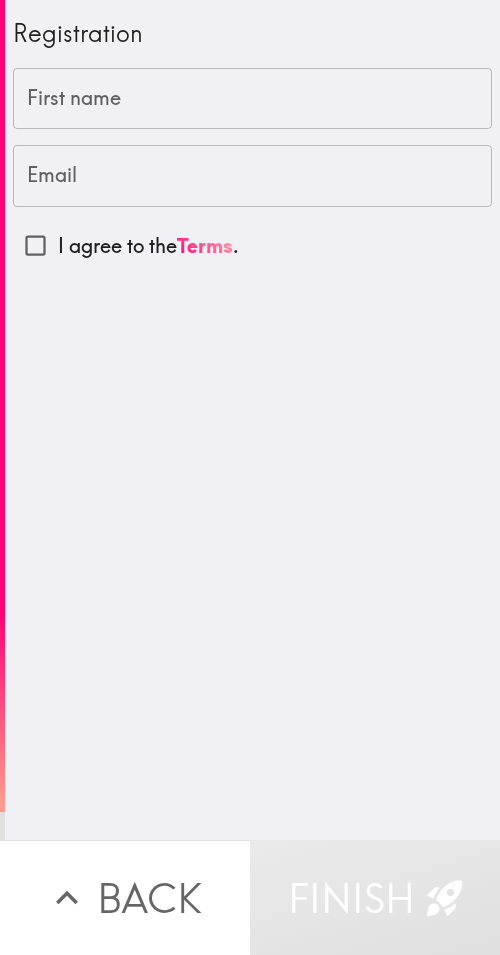 click on "First name" at bounding box center (252, 99) 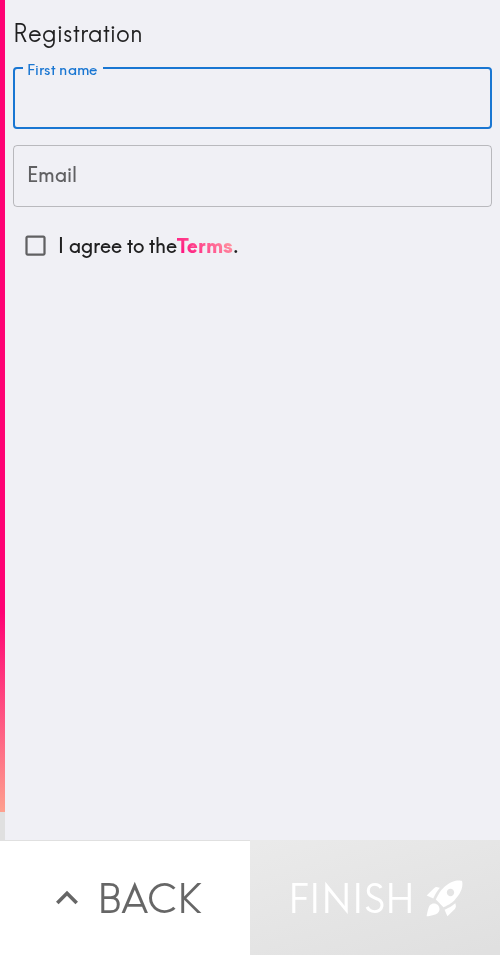paste on "Joshua" 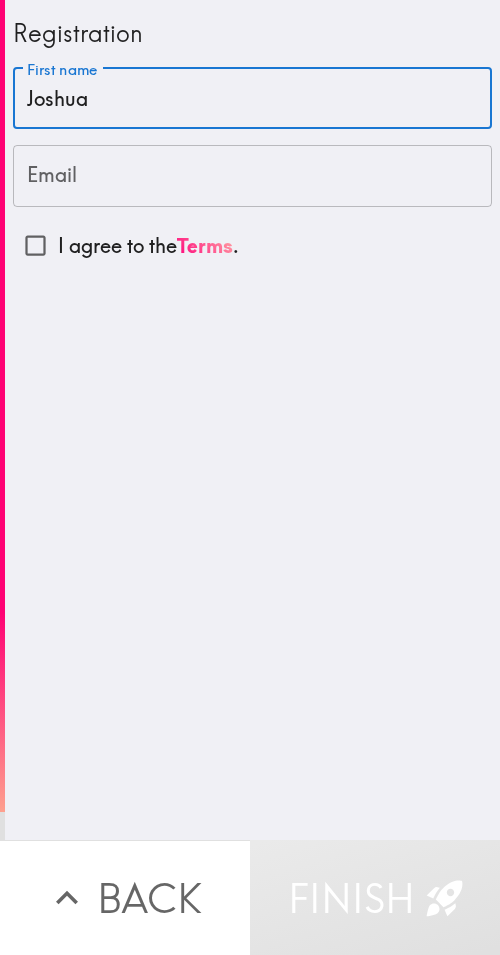 type on "Joshua" 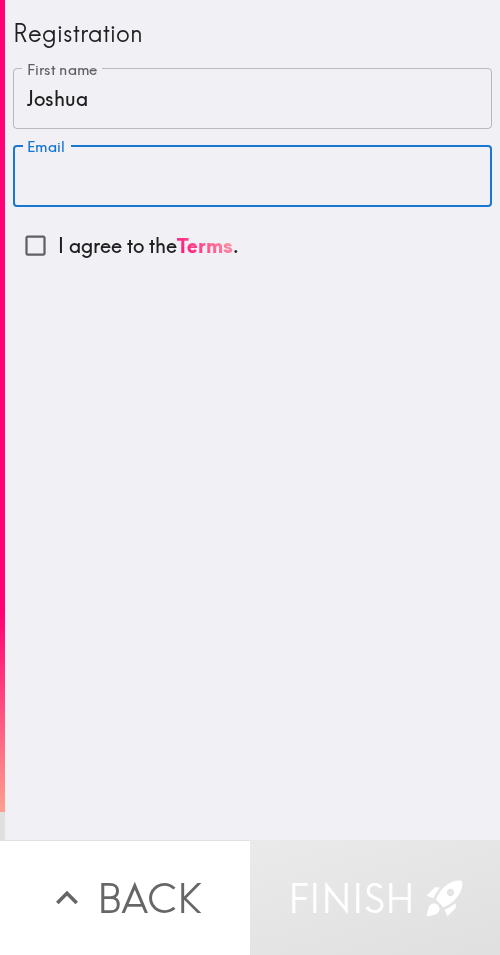 paste on "gonzalez2580uy@gmail.com" 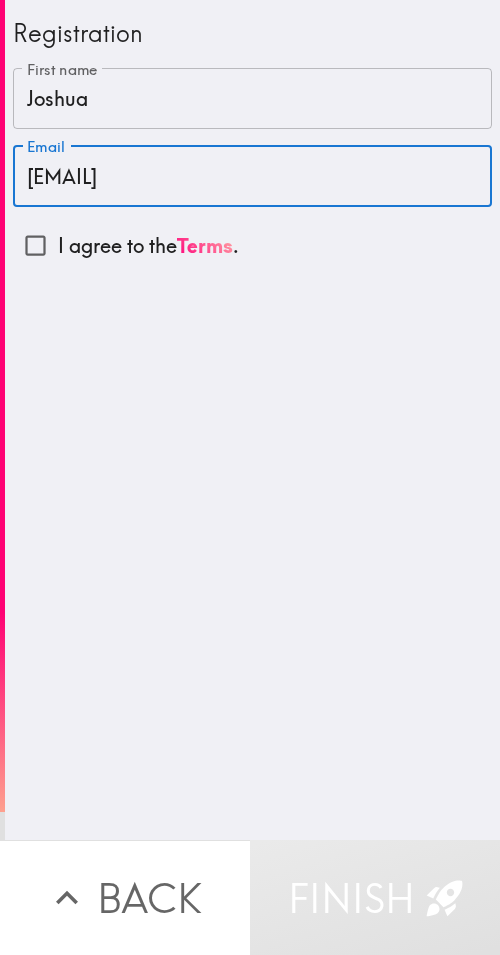 type on "gonzalez2580uy@gmail.com" 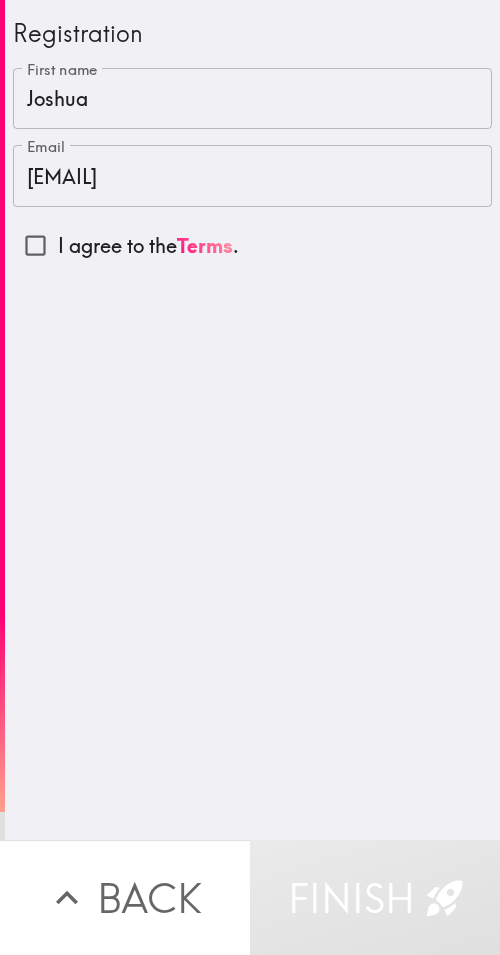 drag, startPoint x: 159, startPoint y: 251, endPoint x: 0, endPoint y: 245, distance: 159.11317 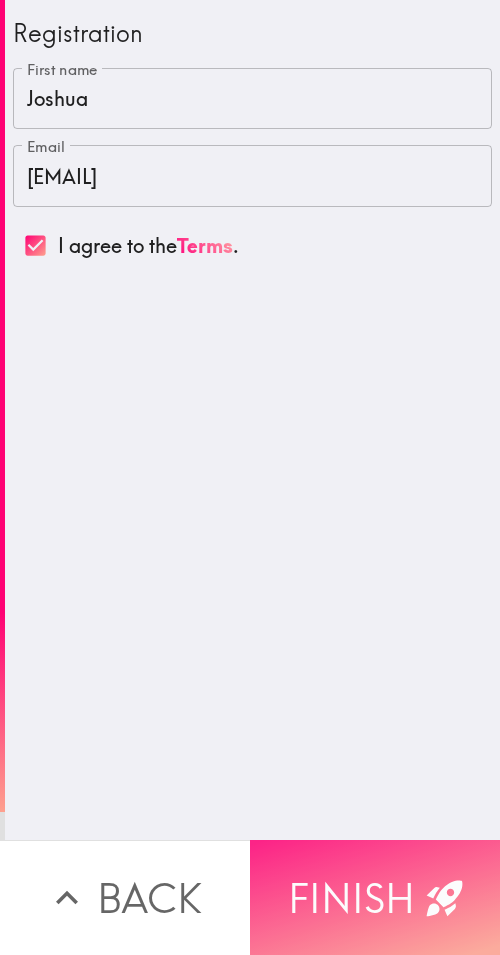 click on "Finish" at bounding box center [375, 897] 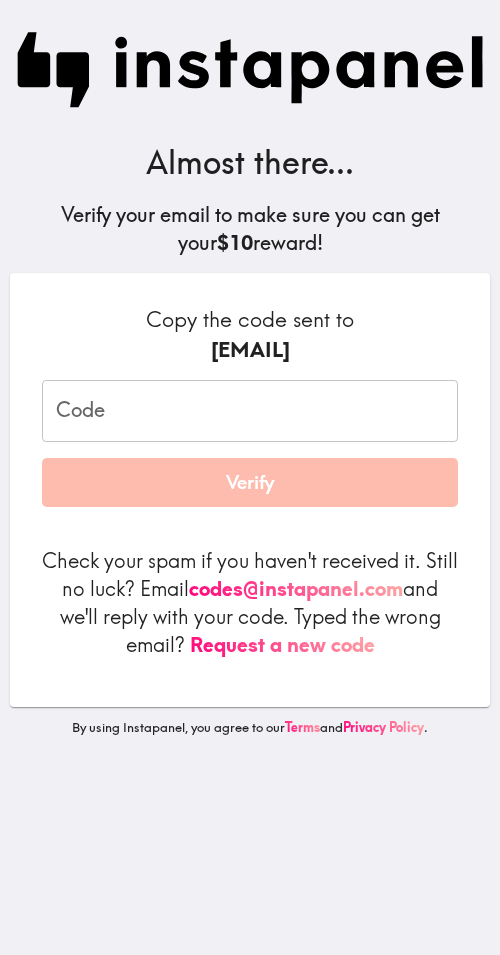 click on "Almost there... Verify your email to make sure you can get your  $10  reward! Copy the code sent to  gonzalez2580uy@gmail.com Code Code Verify Check your spam if you haven't received it.   Still no luck? Email  codes@instapanel.com  and we'll reply with your code.   Typed the wrong email?   Request a new code By using Instapanel, you agree to our  Terms  and  Privacy Policy ." at bounding box center (250, 477) 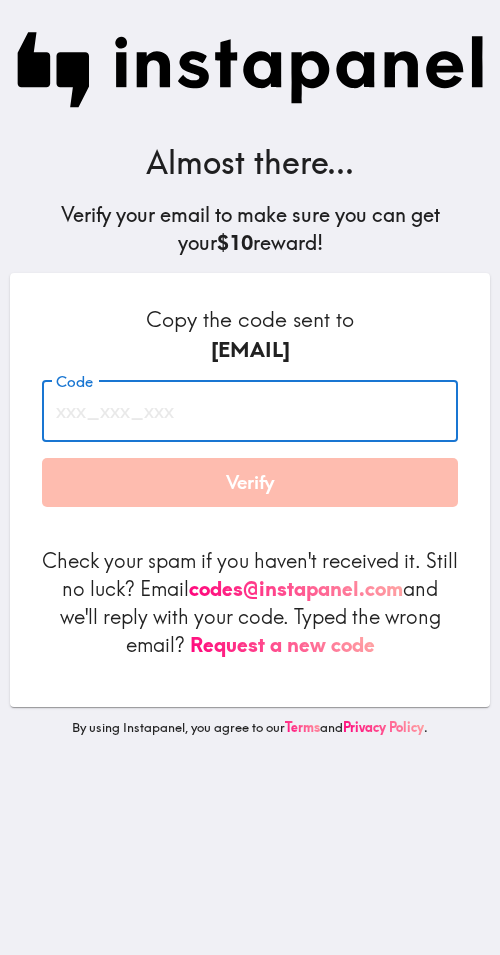 paste on "hEJ_H5k_6Ft" 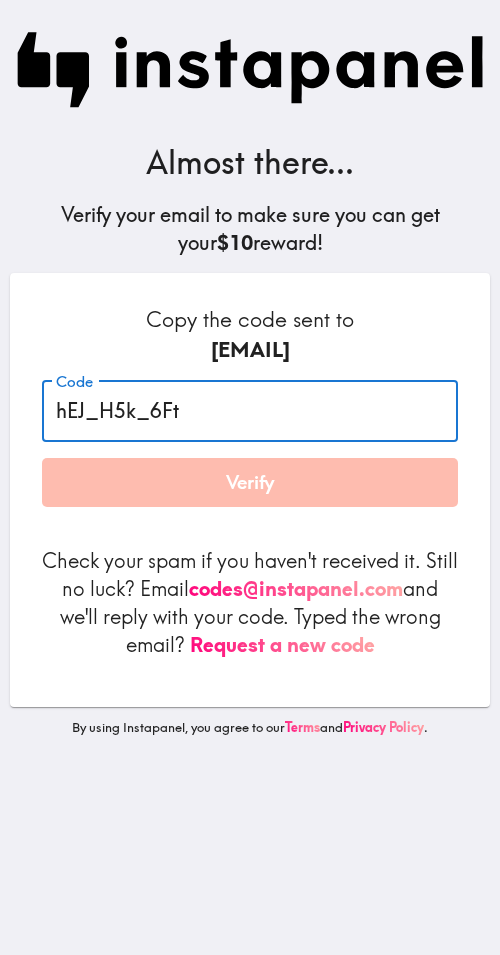type on "hEJ_H5k_6Ft" 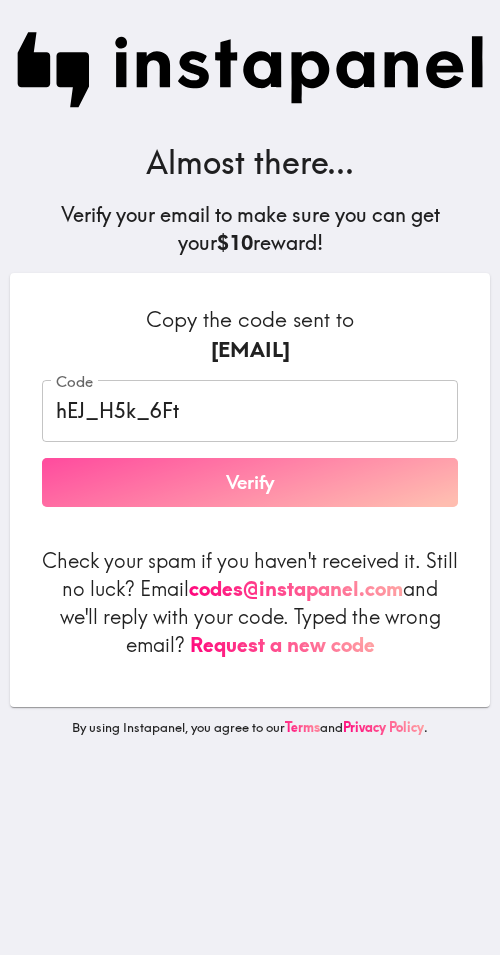 click on "Verify" at bounding box center (250, 483) 